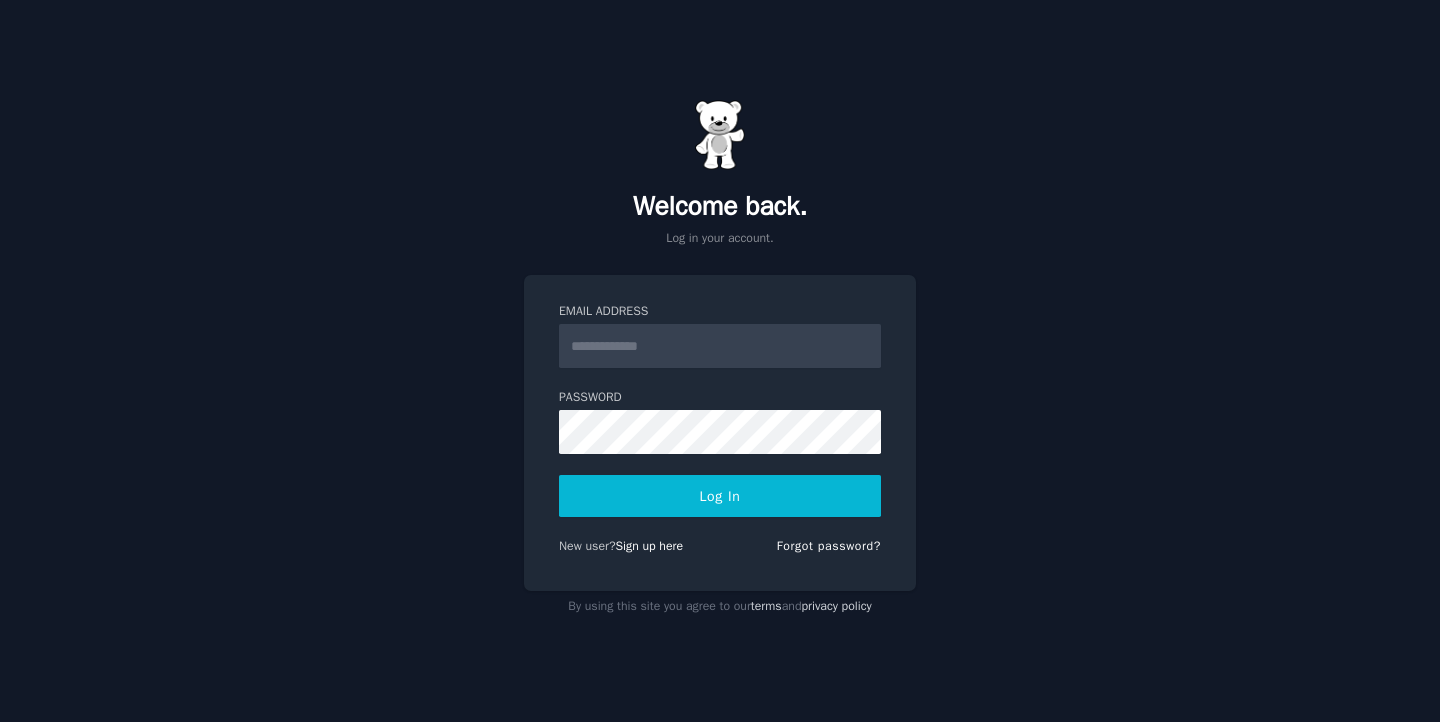 scroll, scrollTop: 0, scrollLeft: 0, axis: both 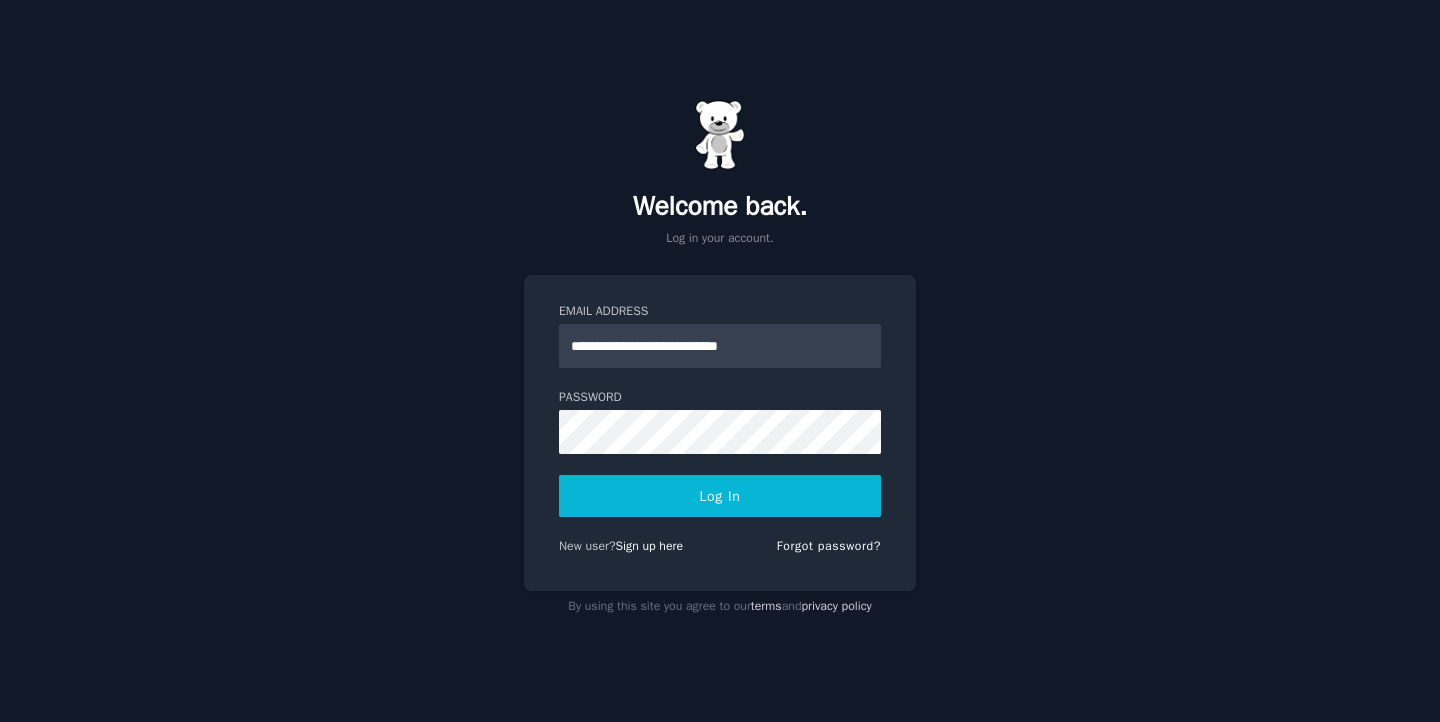 click on "Log In" at bounding box center [720, 496] 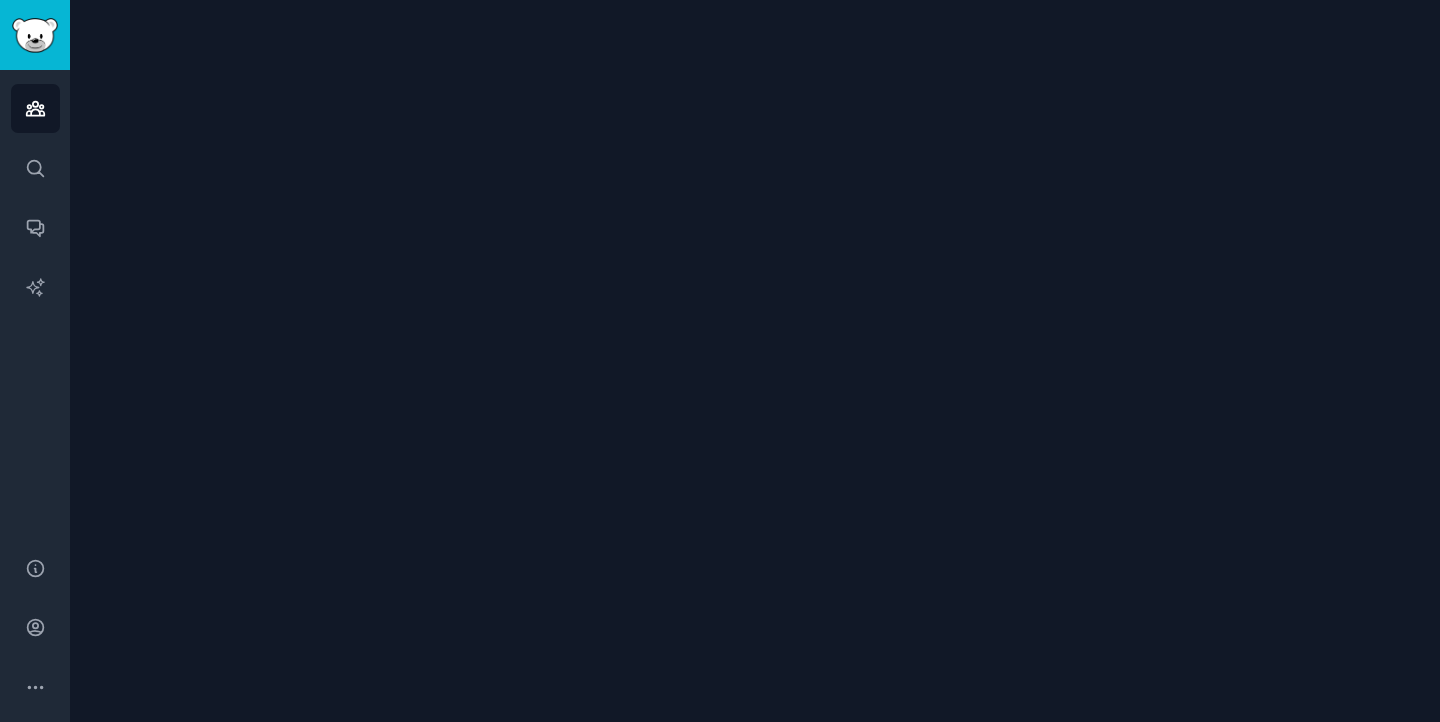 scroll, scrollTop: 0, scrollLeft: 0, axis: both 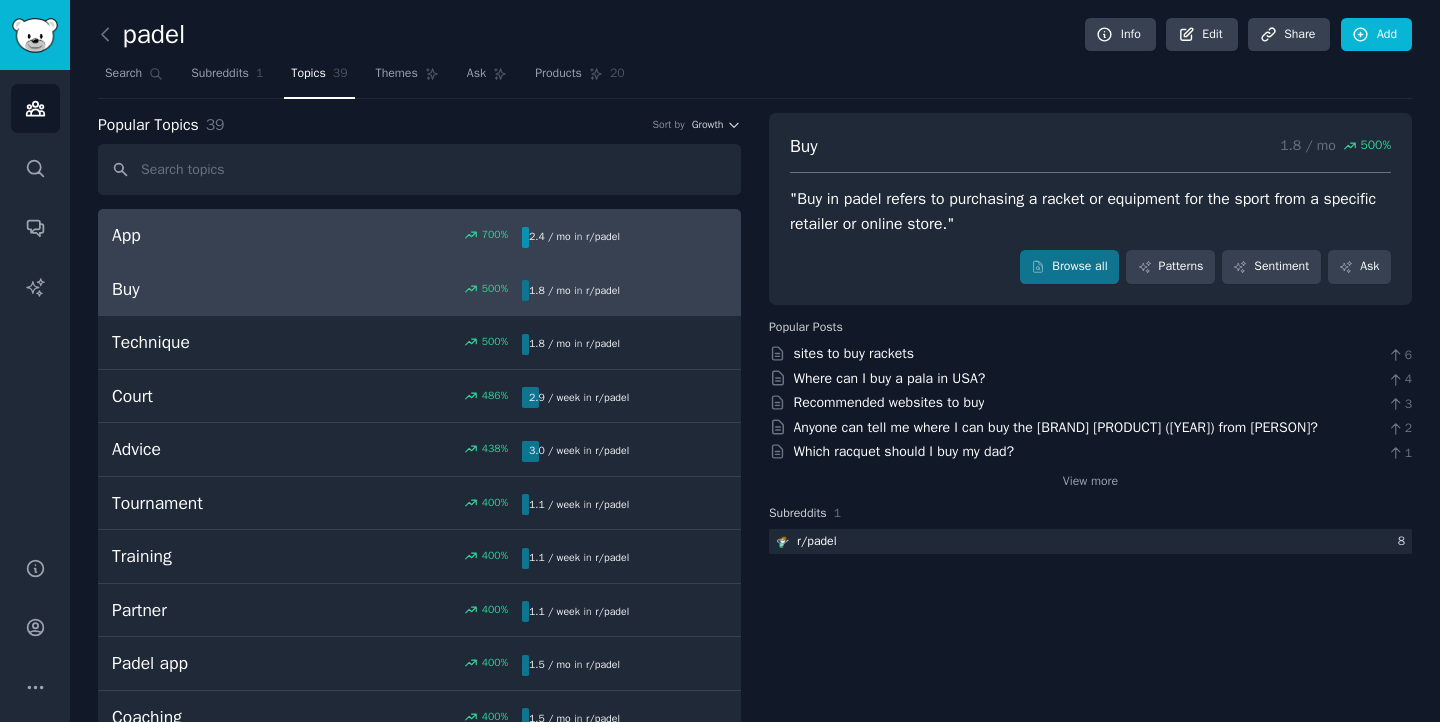 click on "App" at bounding box center [214, 235] 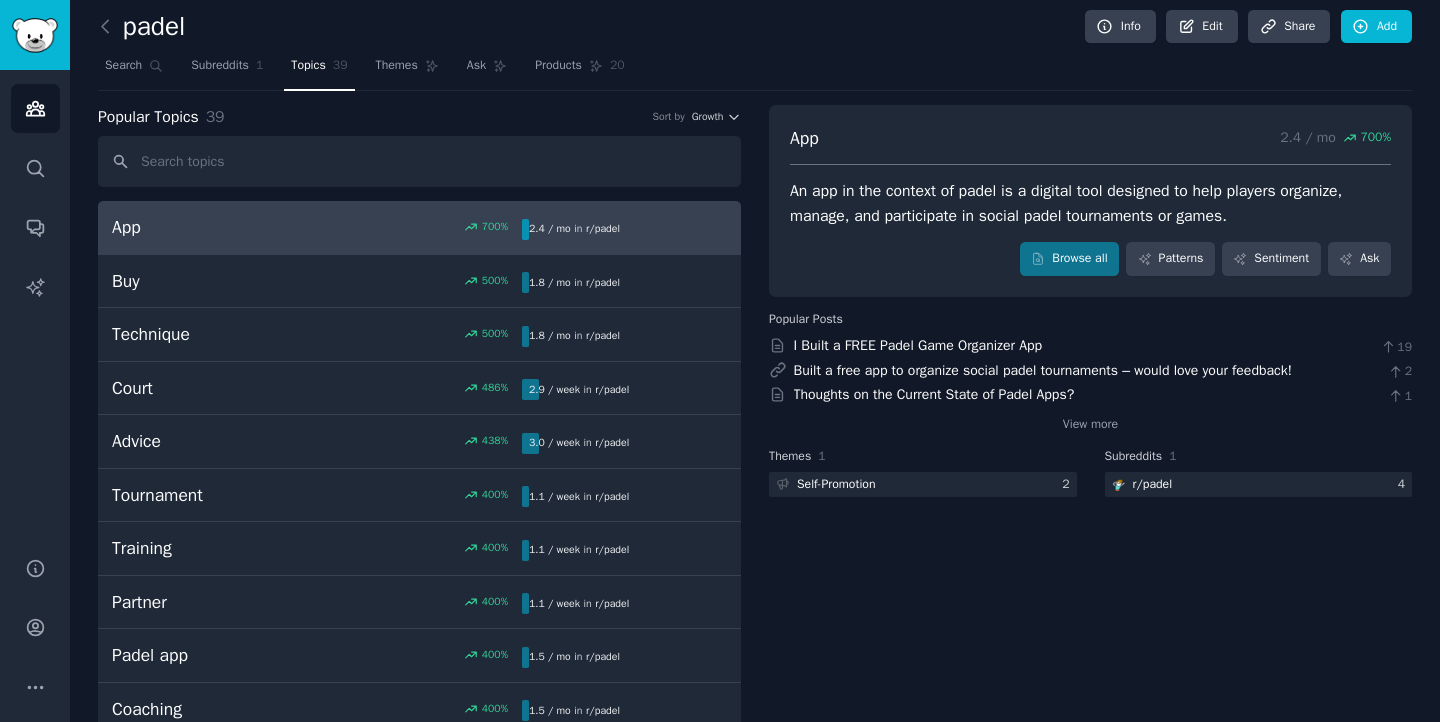 scroll, scrollTop: 49, scrollLeft: 0, axis: vertical 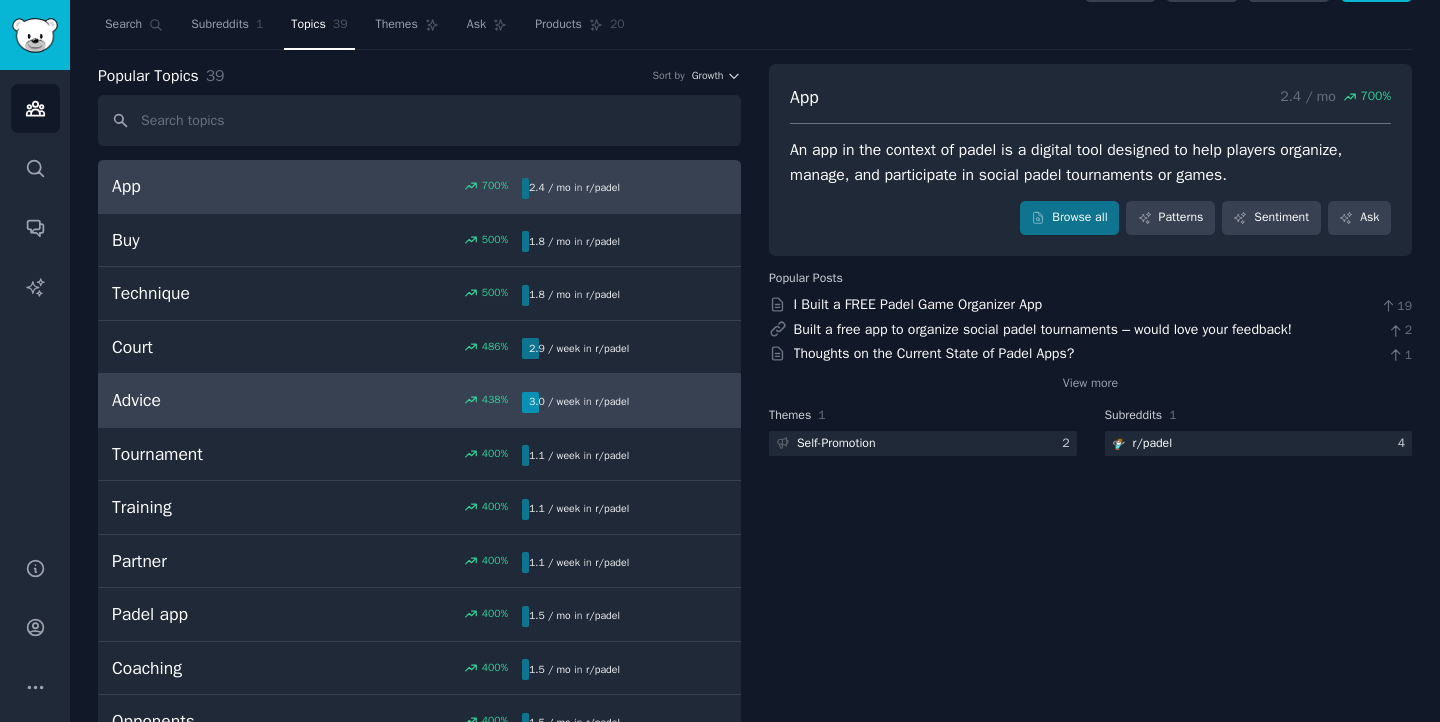 click on "Advice 438 % 3.0 / week  in    r/ padel" at bounding box center (419, 401) 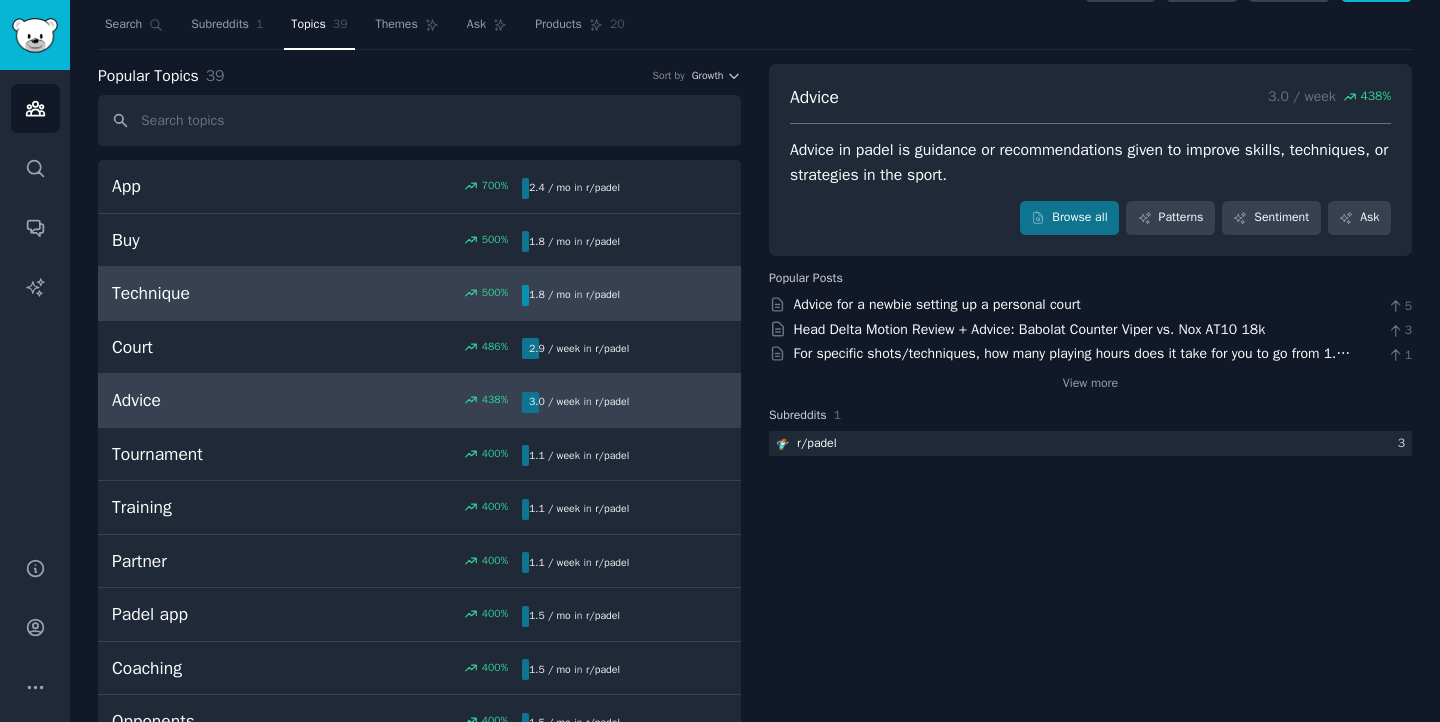 click on "500 %" at bounding box center (419, 293) 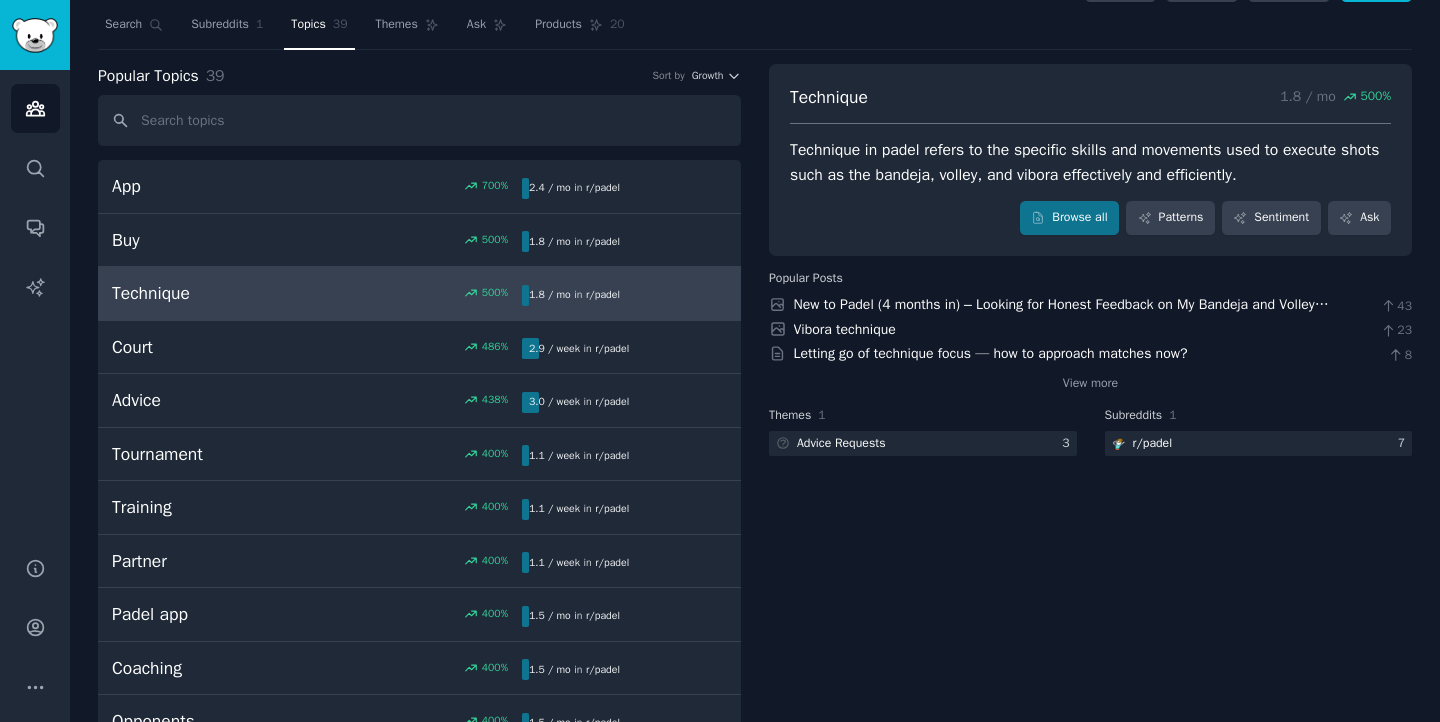 click on "Technique 1.8 / mo 500 % Technique in padel refers to the specific skills and movements used to execute shots such as the bandeja, volley, and vibora effectively and efficiently. Browse all Patterns Sentiment Ask" at bounding box center (1090, 160) 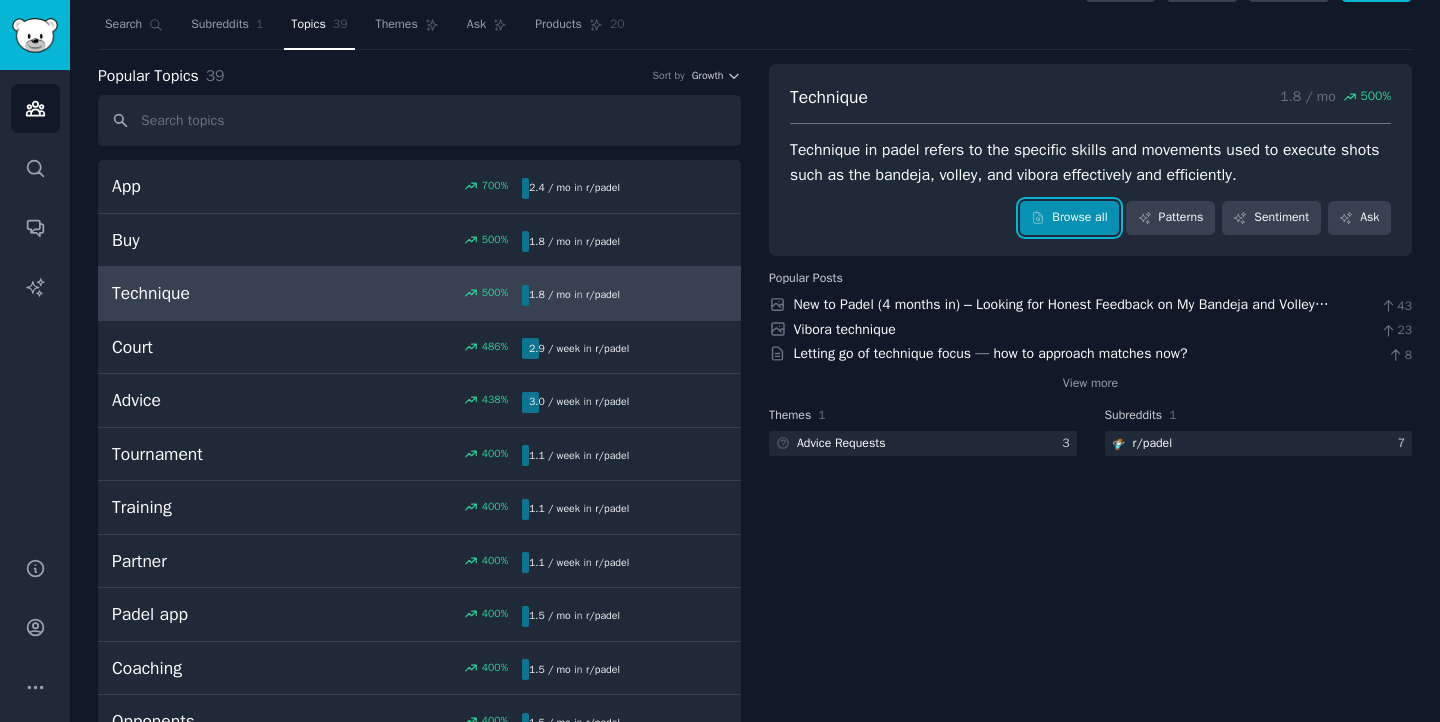 click on "Browse all" at bounding box center [1069, 218] 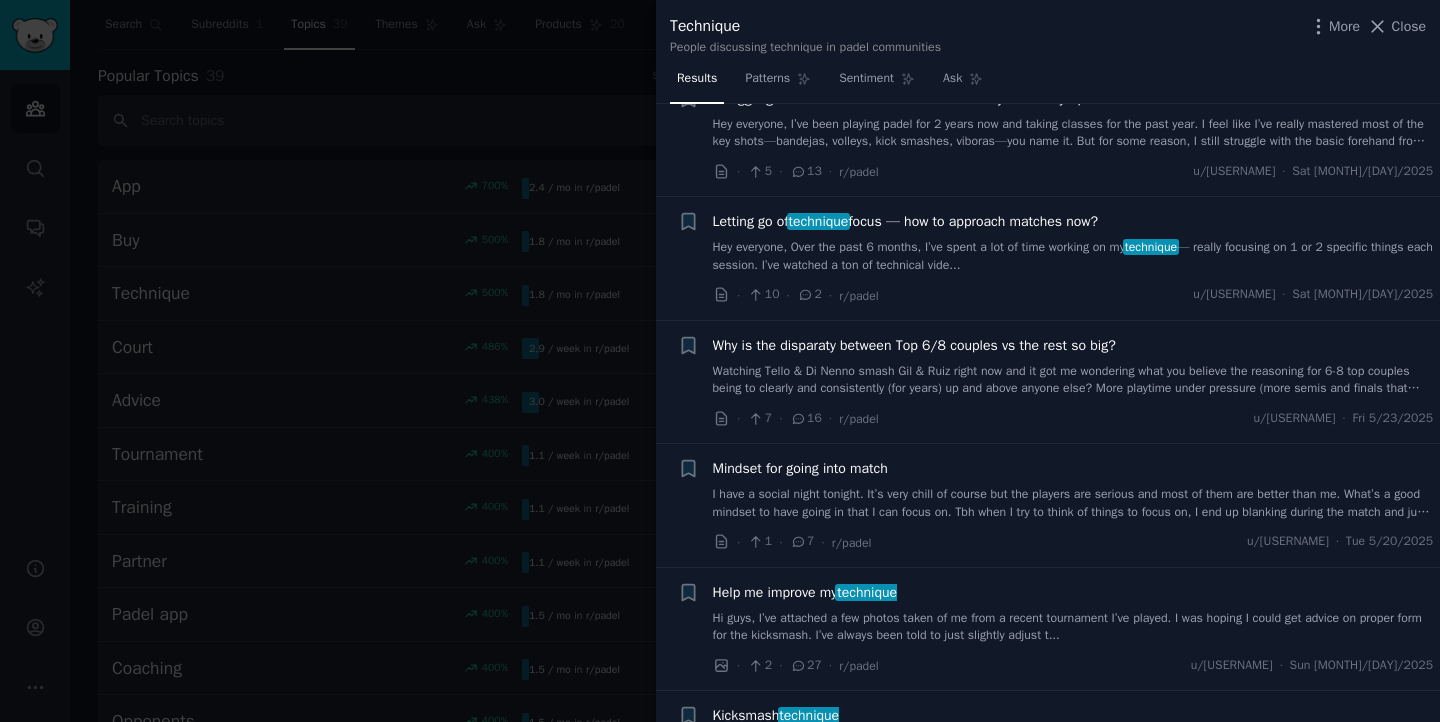 scroll, scrollTop: 285, scrollLeft: 0, axis: vertical 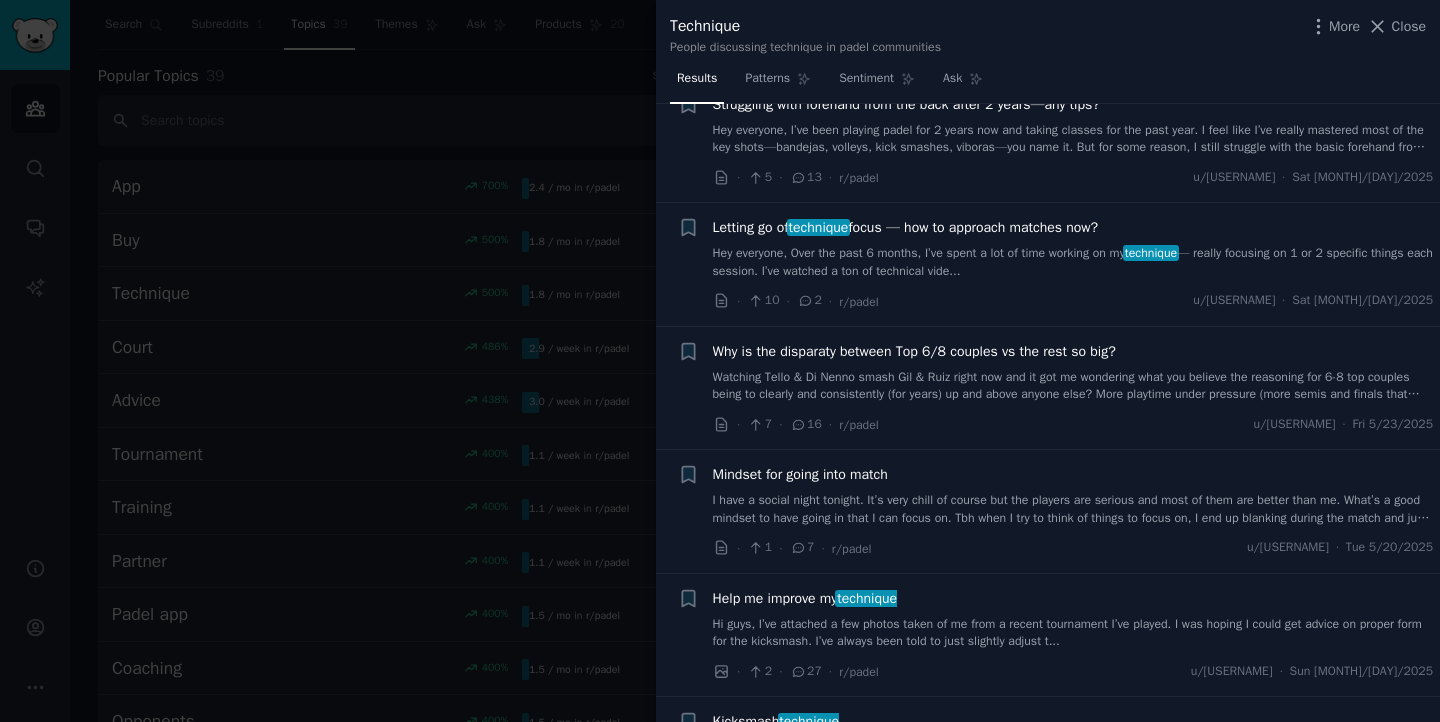 click on "Hey everyone,
Over the past 6 months, I’ve spent a lot of time working on my  technique  — really focusing on 1 or 2 specific things each session. I’ve watched a ton of technical vide..." at bounding box center (1073, 262) 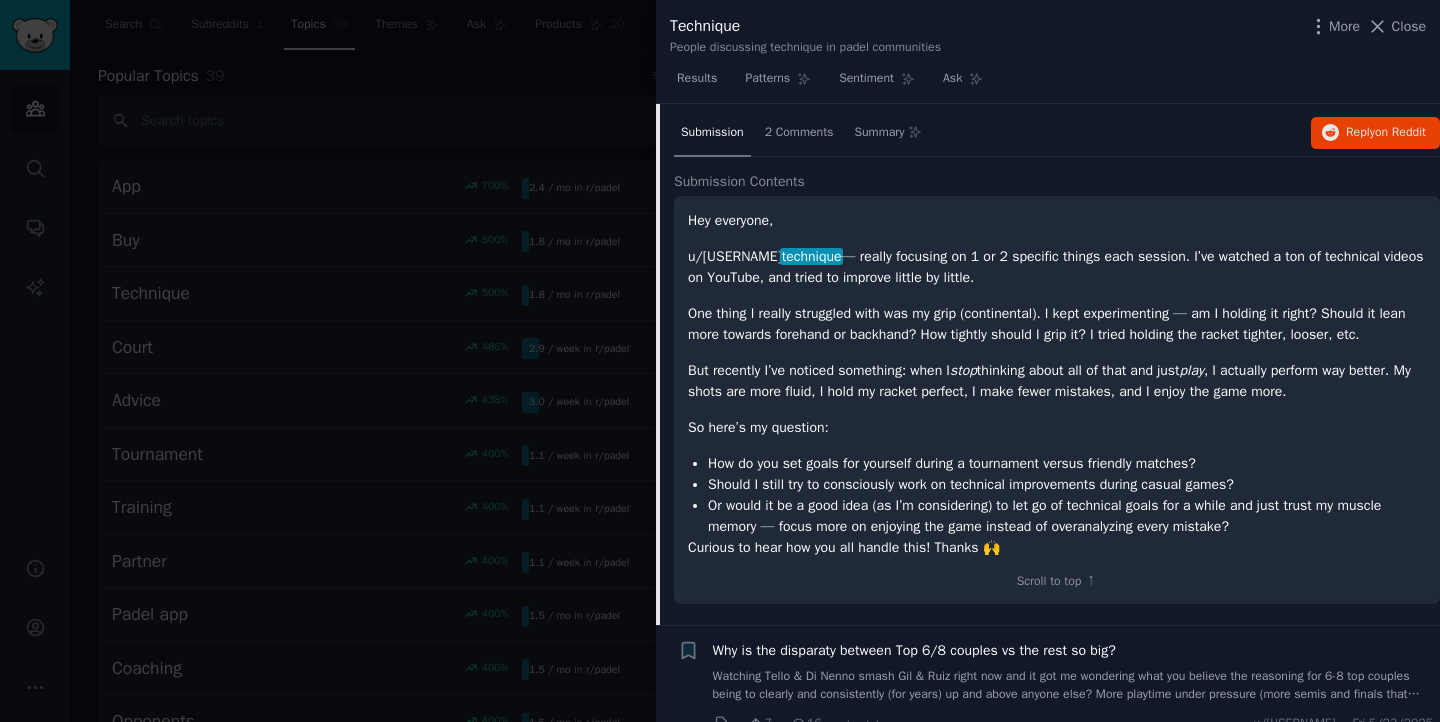 scroll, scrollTop: 507, scrollLeft: 0, axis: vertical 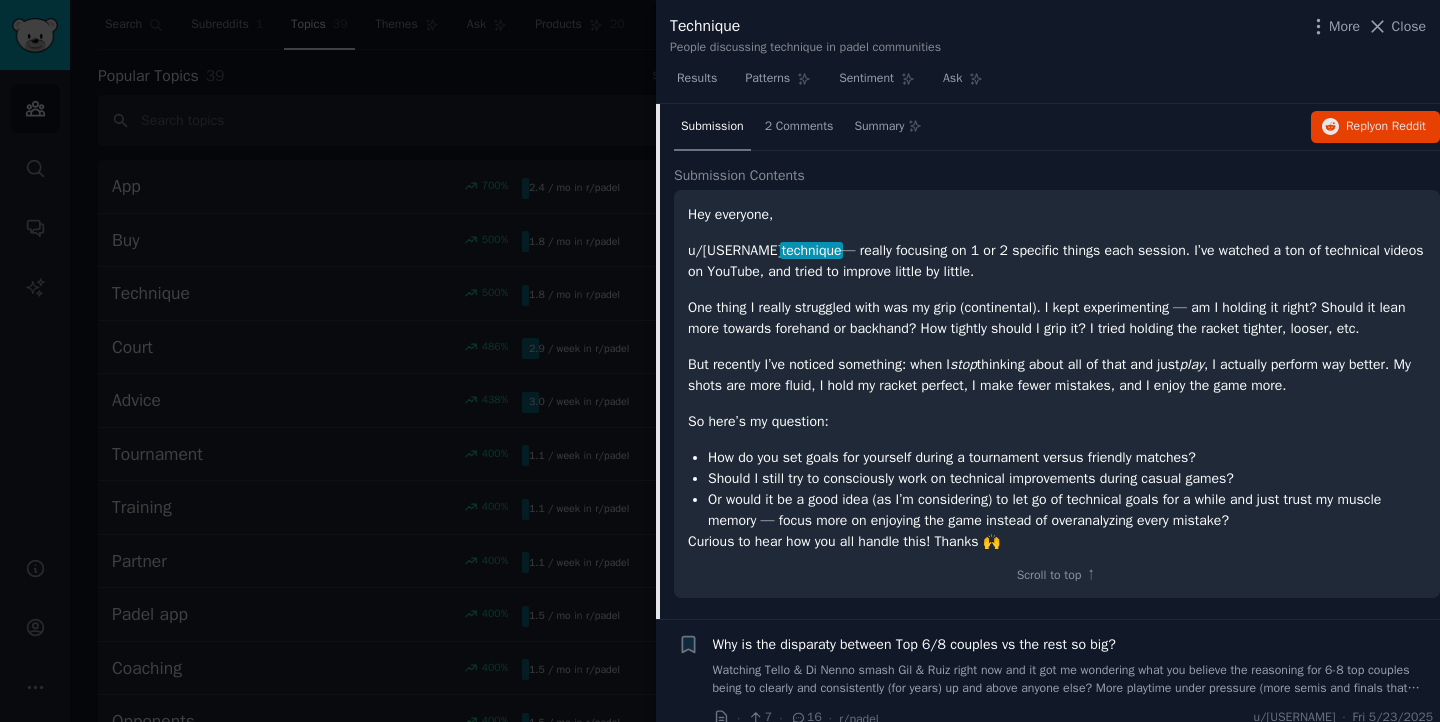 click on "One thing I really struggled with was my grip (continental). I kept experimenting — am I holding it right? Should it lean more towards forehand or backhand? How tightly should I grip it? I tried holding the racket tighter, looser, etc." at bounding box center (1057, 318) 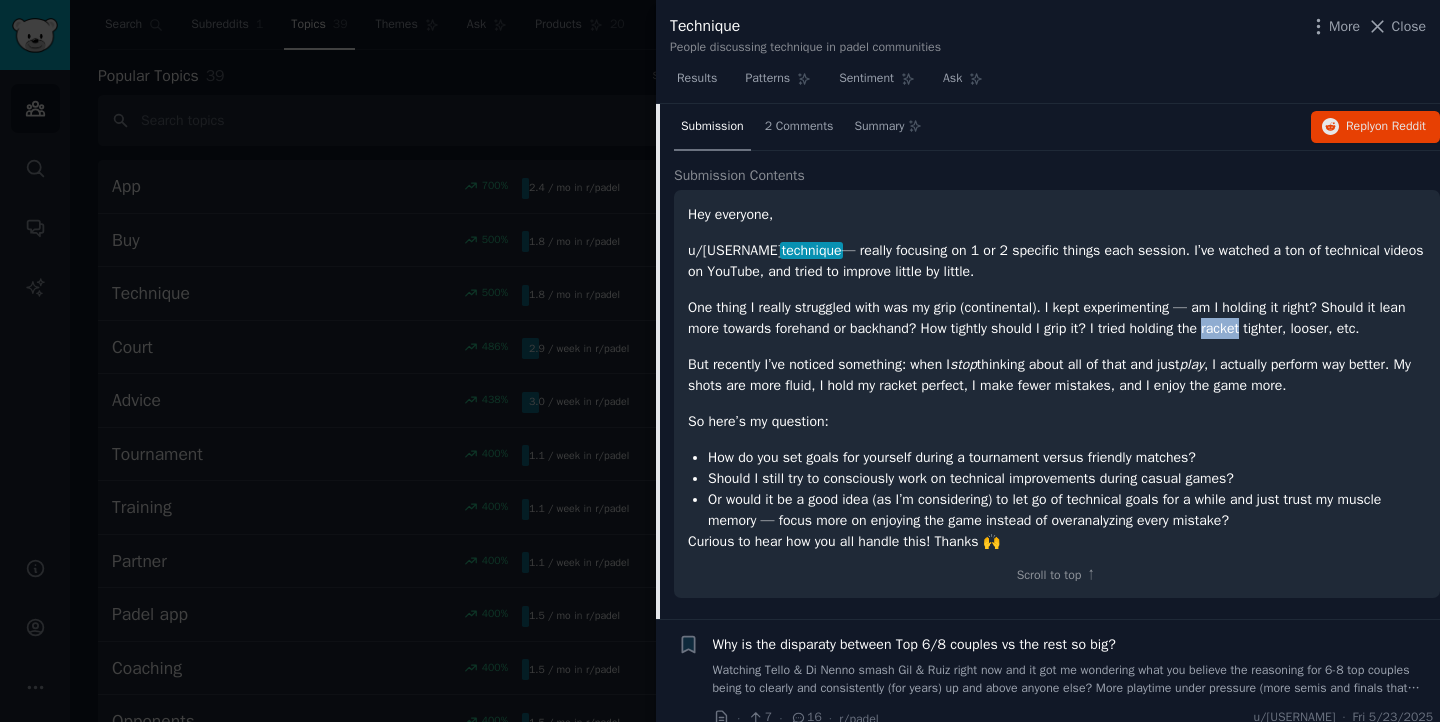 click on "One thing I really struggled with was my grip (continental). I kept experimenting — am I holding it right? Should it lean more towards forehand or backhand? How tightly should I grip it? I tried holding the racket tighter, looser, etc." at bounding box center (1057, 318) 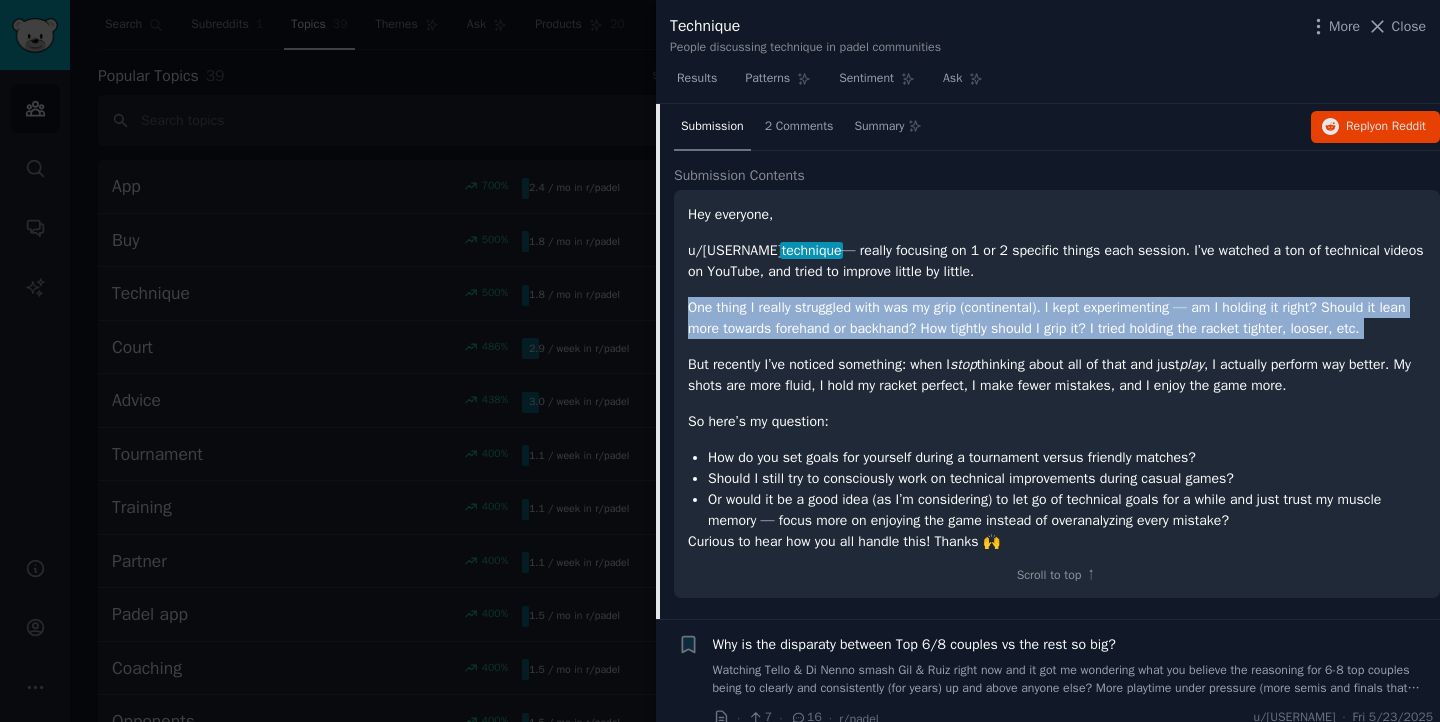 click on "One thing I really struggled with was my grip (continental). I kept experimenting — am I holding it right? Should it lean more towards forehand or backhand? How tightly should I grip it? I tried holding the racket tighter, looser, etc." at bounding box center (1057, 318) 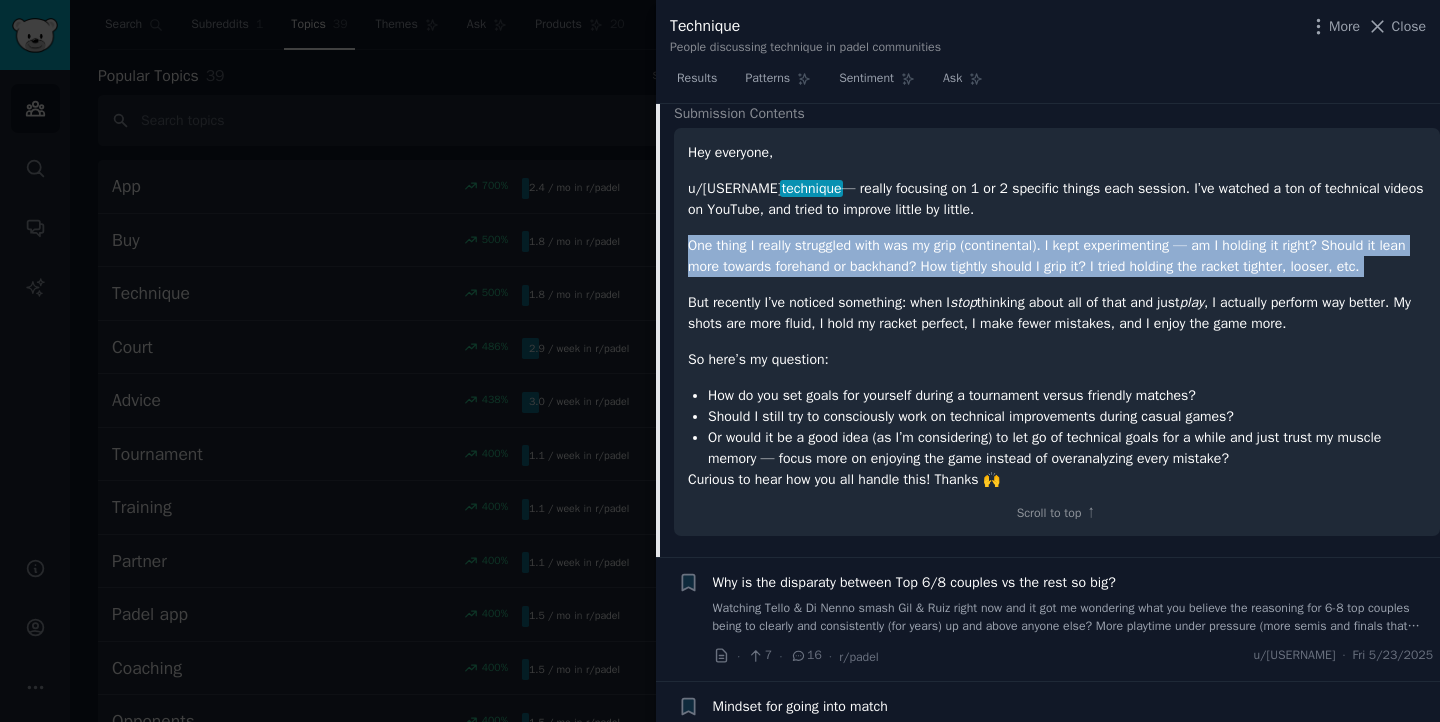 scroll, scrollTop: 576, scrollLeft: 0, axis: vertical 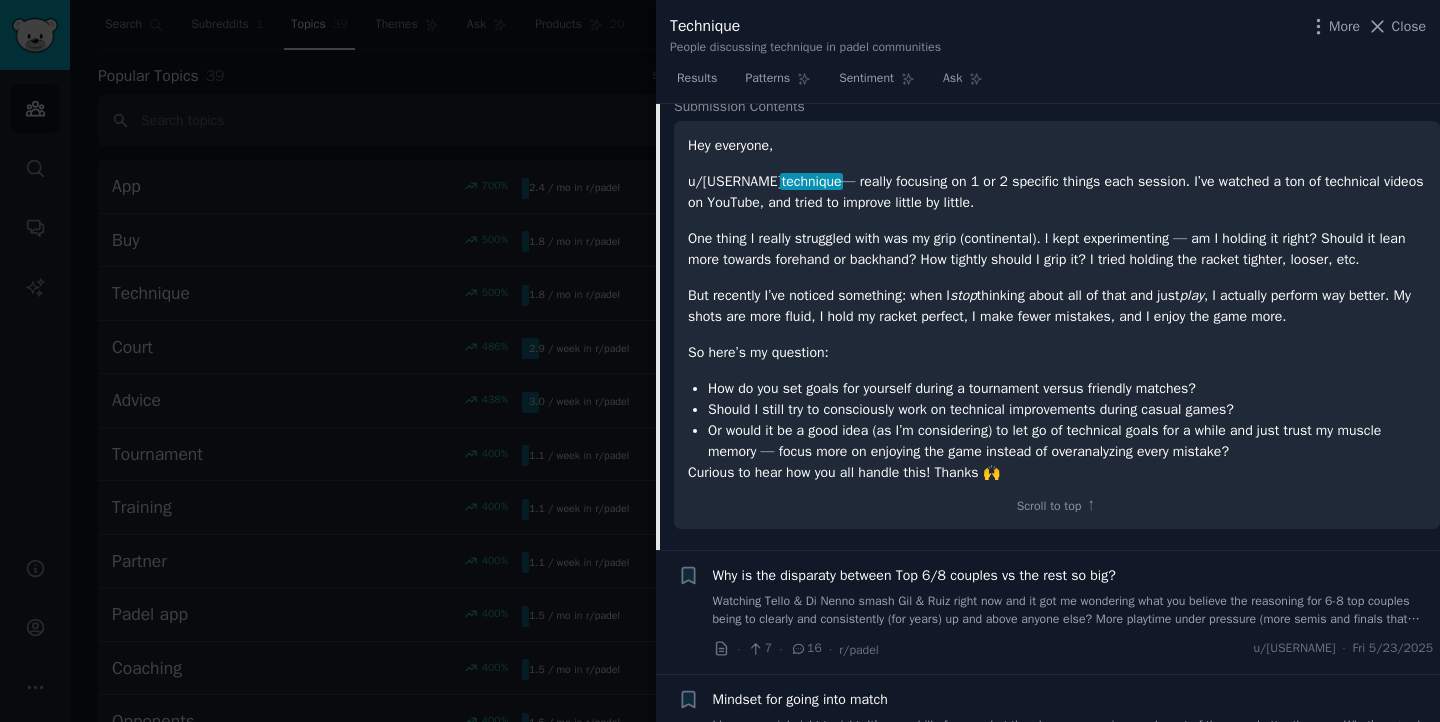 click on "But recently I’ve noticed something: when I  stop  thinking about all of that and just  play , I actually perform way better. My shots are more fluid, I hold my racket perfect,  I make fewer mistakes, and I enjoy the game more." at bounding box center (1057, 306) 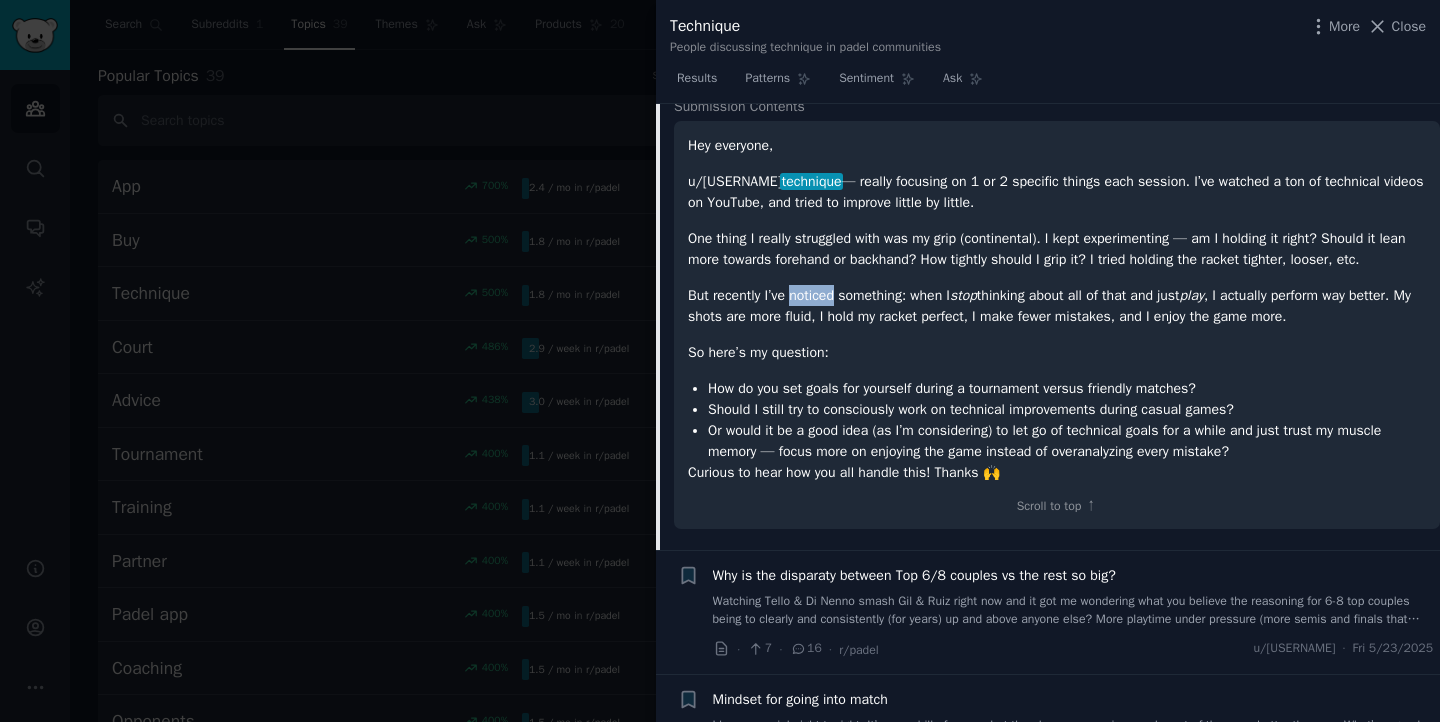 click on "But recently I’ve noticed something: when I  stop  thinking about all of that and just  play , I actually perform way better. My shots are more fluid, I hold my racket perfect,  I make fewer mistakes, and I enjoy the game more." at bounding box center [1057, 306] 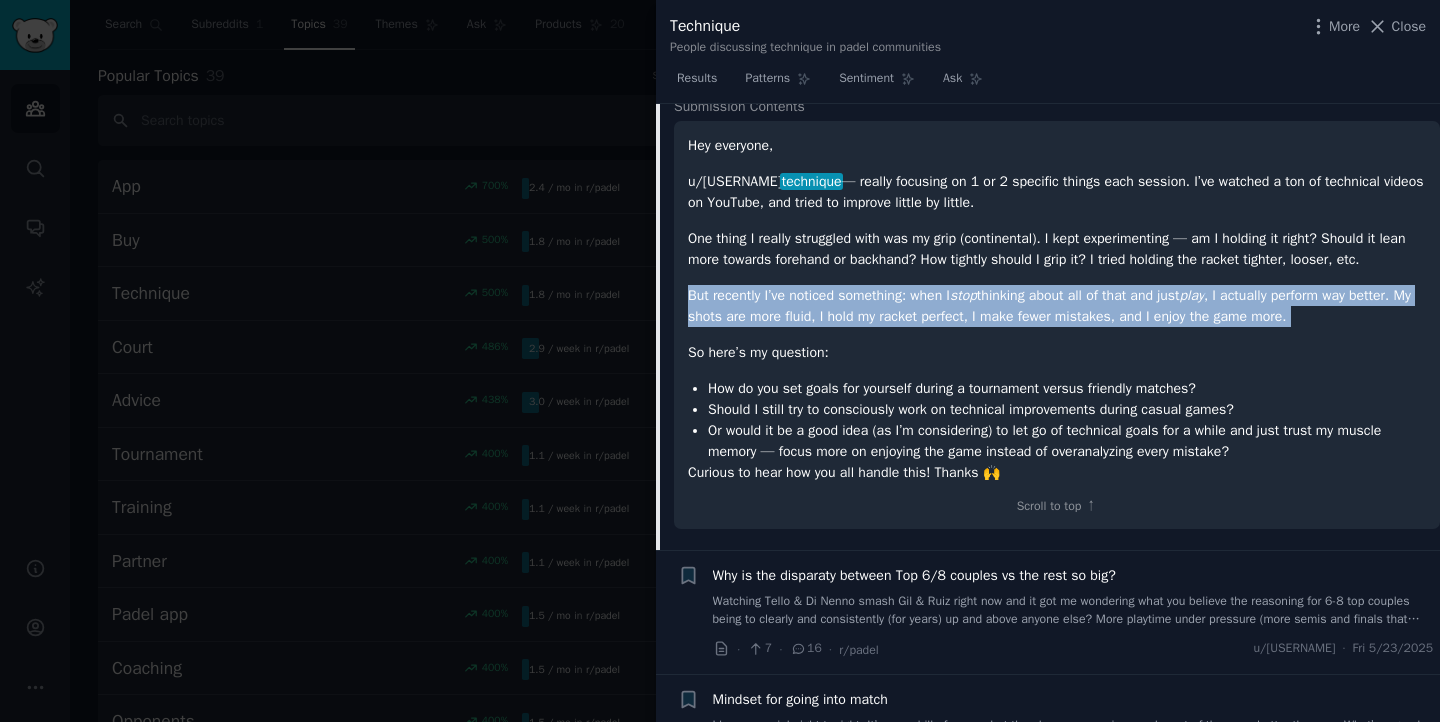 click on "But recently I’ve noticed something: when I  stop  thinking about all of that and just  play , I actually perform way better. My shots are more fluid, I hold my racket perfect,  I make fewer mistakes, and I enjoy the game more." at bounding box center [1057, 306] 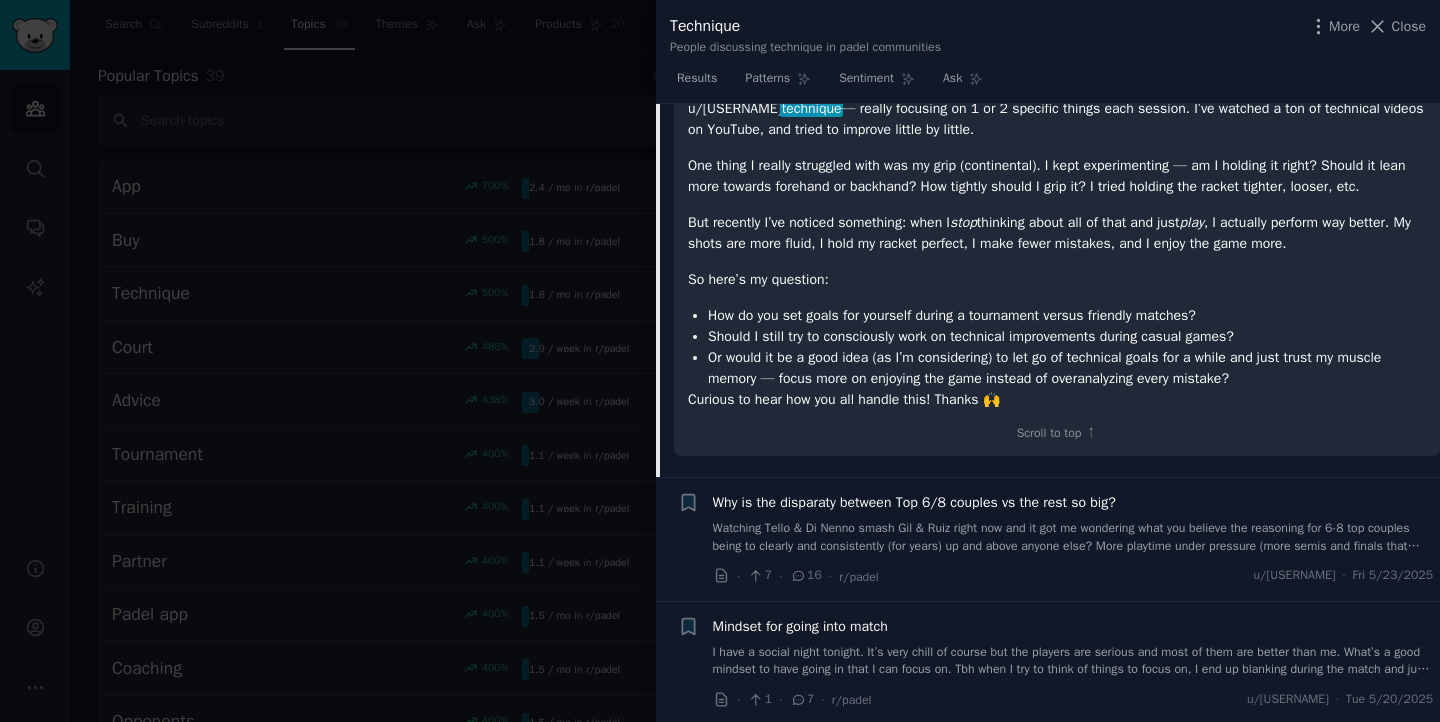 click on "How do you set goals for yourself during a tournament versus friendly matches?" at bounding box center (1067, 315) 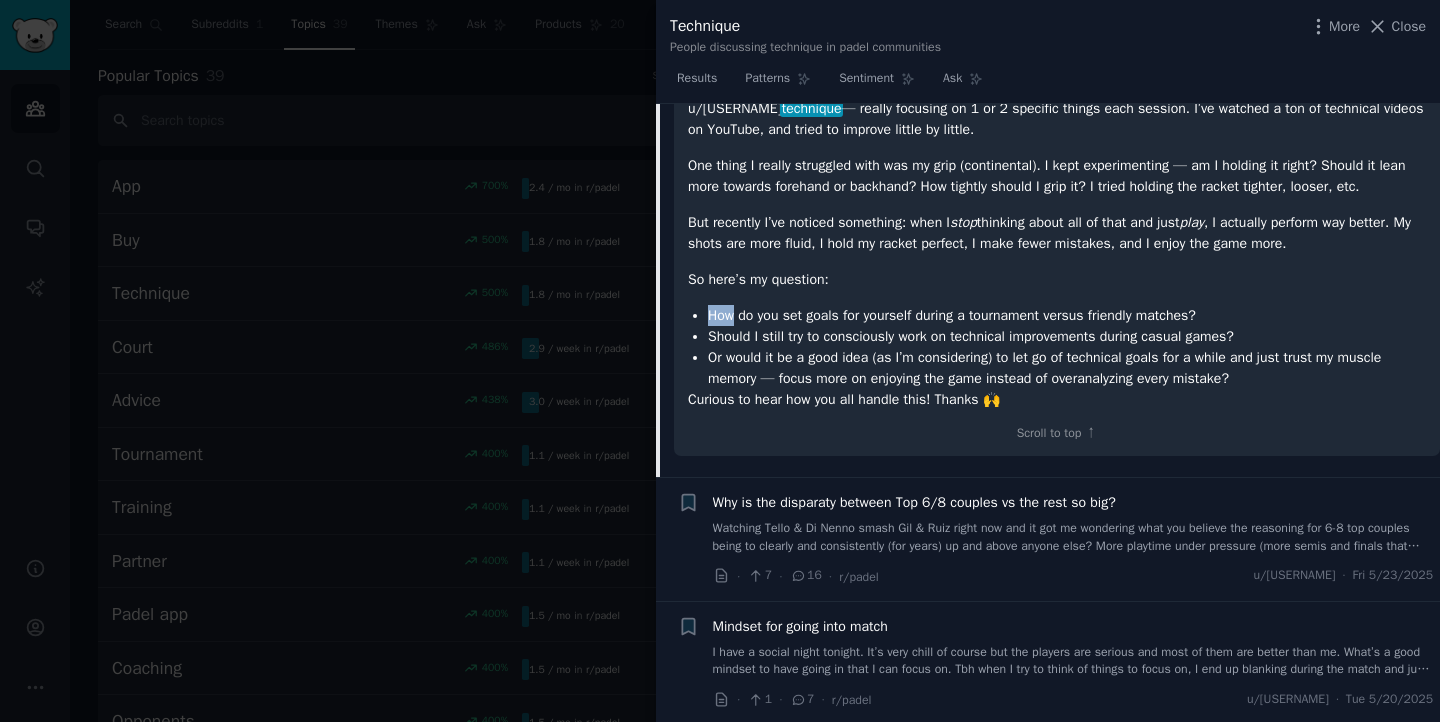 click on "How do you set goals for yourself during a tournament versus friendly matches?" at bounding box center [1067, 315] 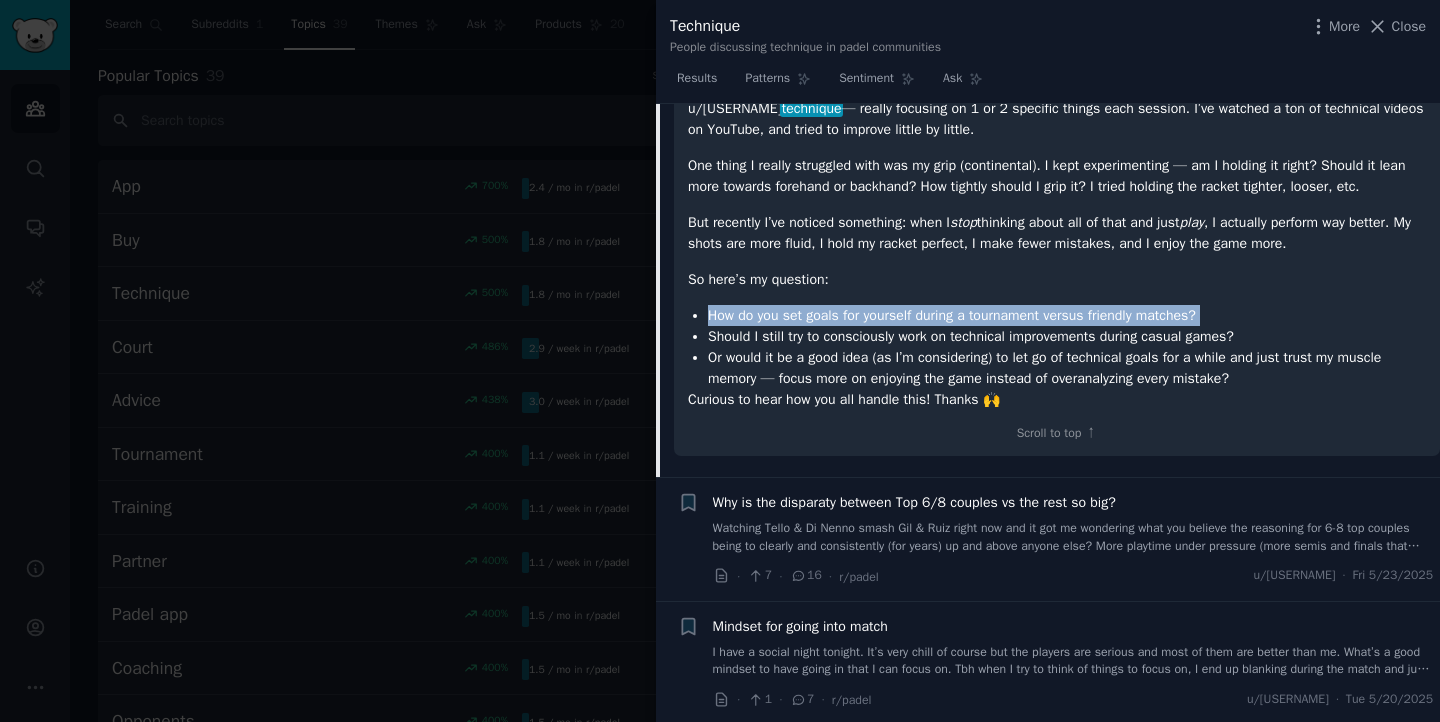 click on "How do you set goals for yourself during a tournament versus friendly matches?" at bounding box center (1067, 315) 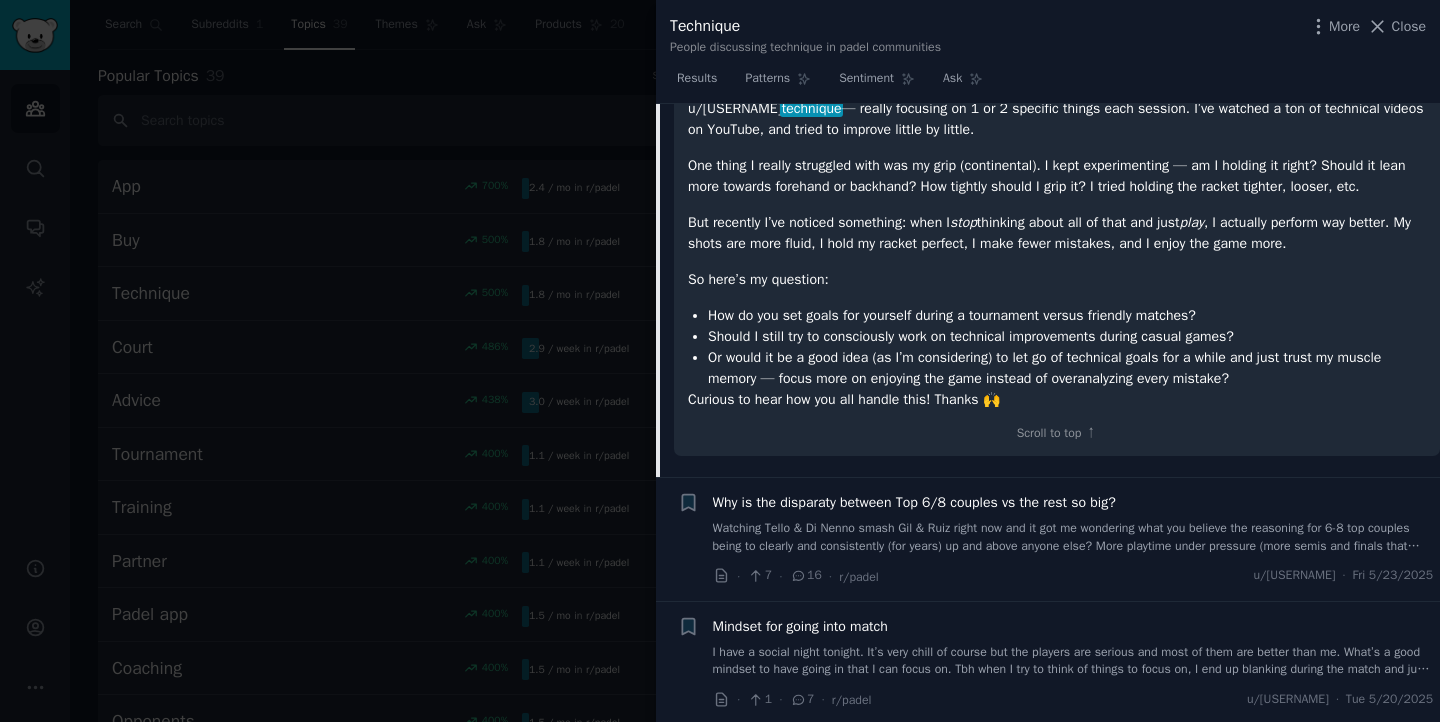 click on "Should I still try to consciously work on technical improvements during casual games?" at bounding box center [1067, 336] 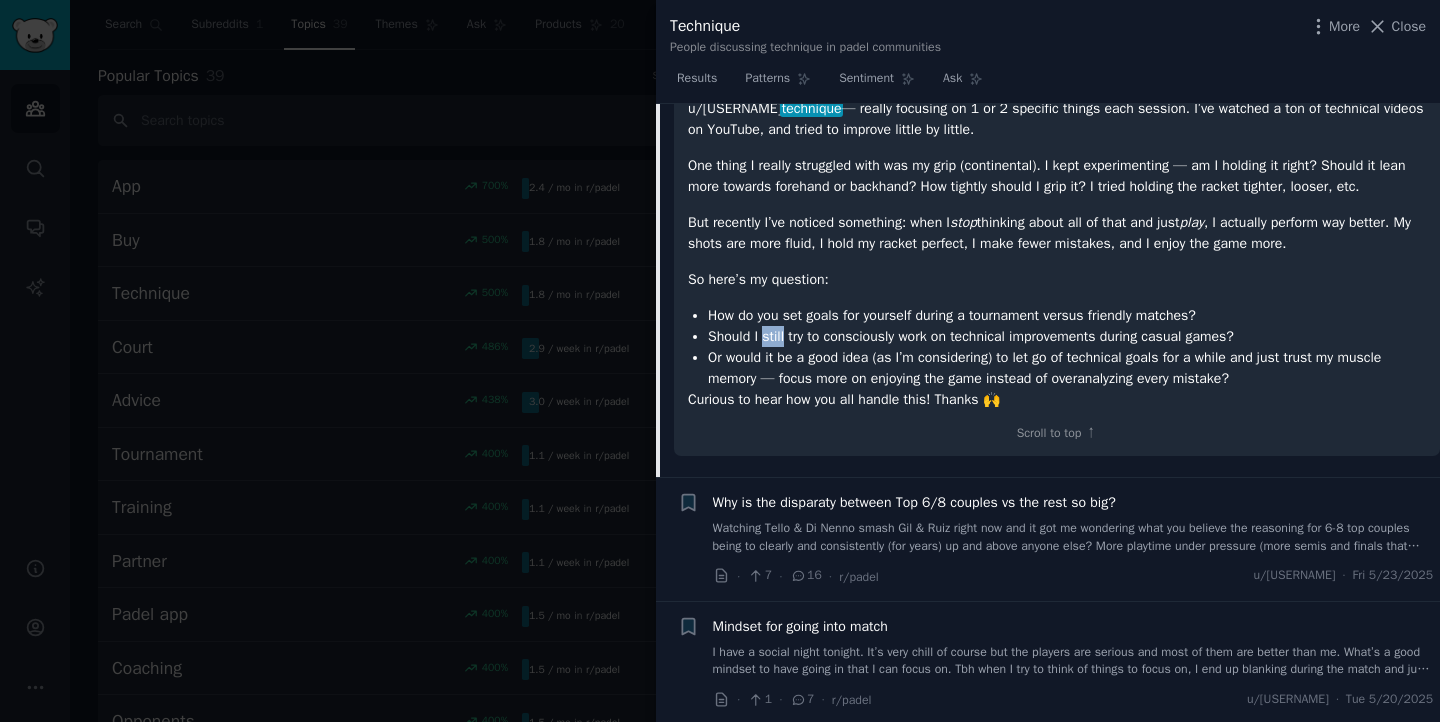 click on "Should I still try to consciously work on technical improvements during casual games?" at bounding box center (1067, 336) 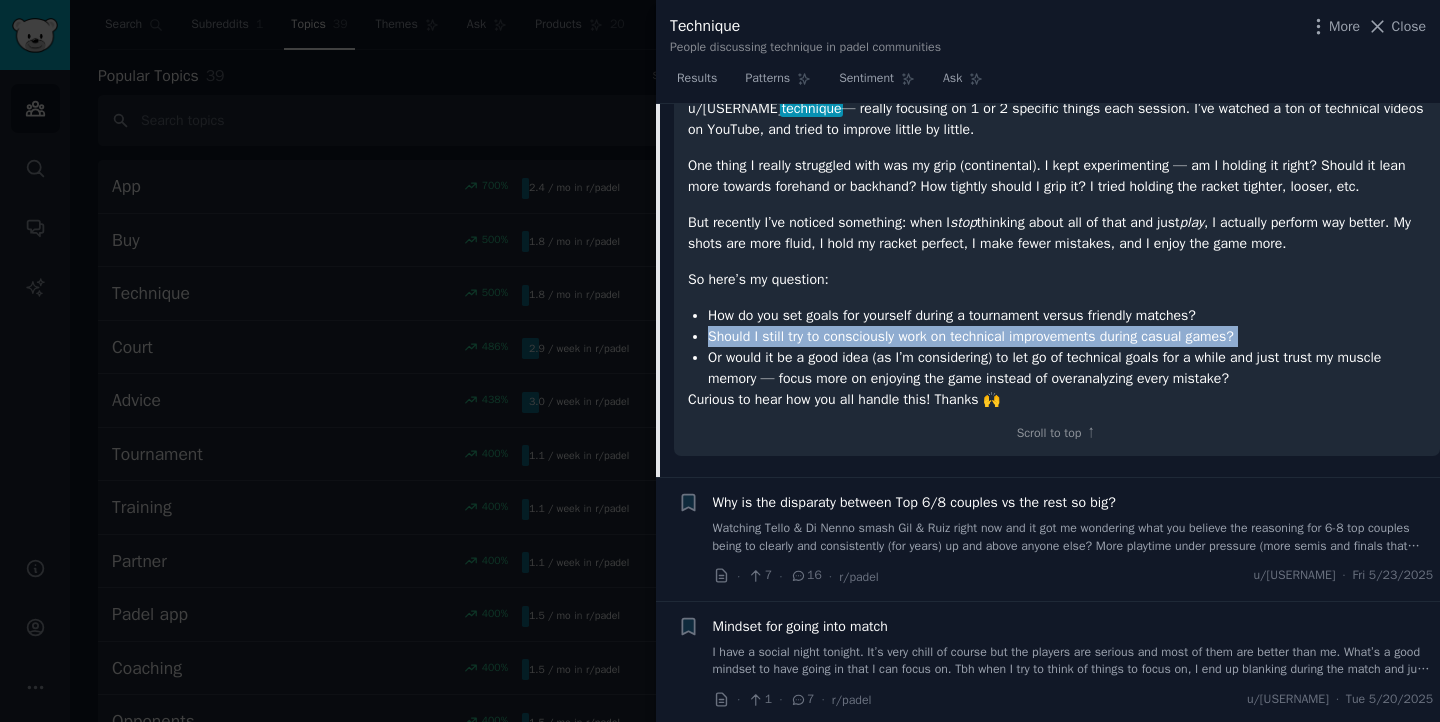 click on "Should I still try to consciously work on technical improvements during casual games?" at bounding box center (1067, 336) 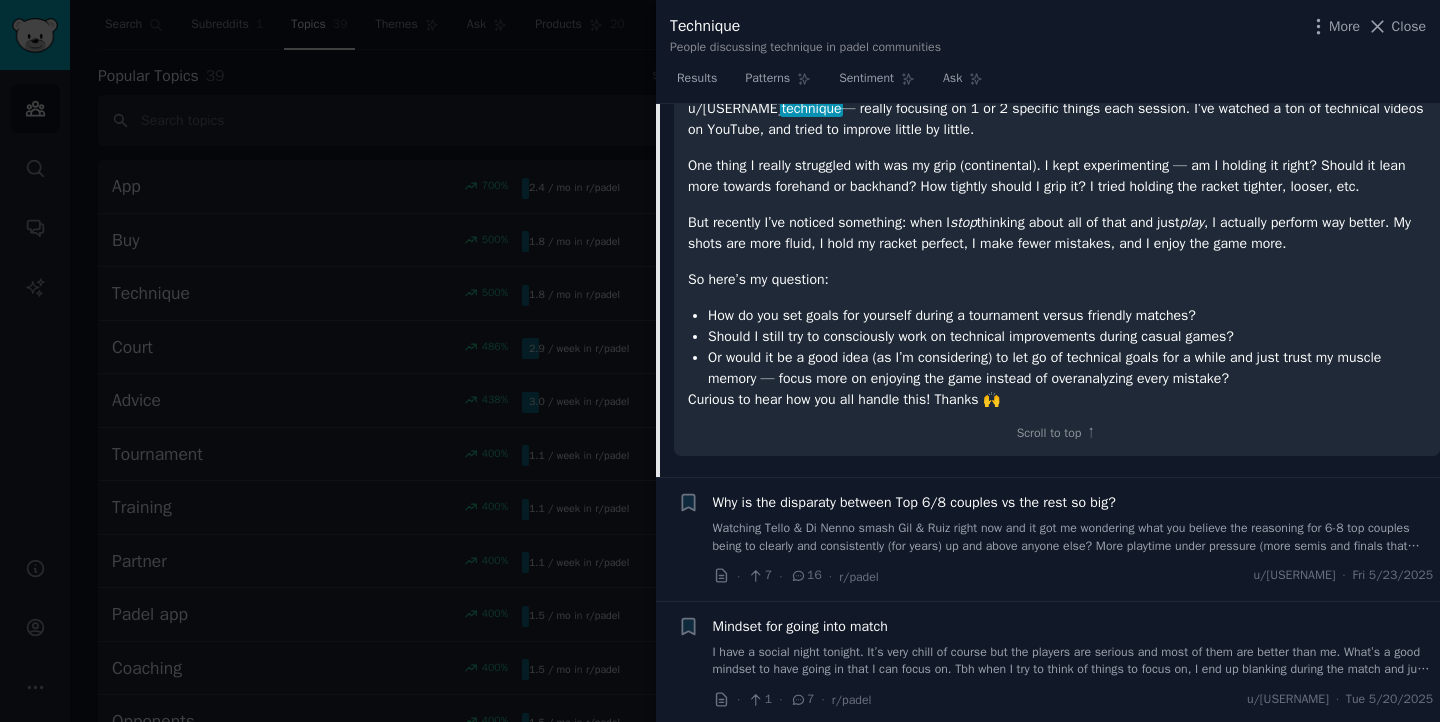 click on "Or would it be a good idea (as I’m considering) to let go of technical goals for a while and just trust my muscle memory — focus more on enjoying the game instead of overanalyzing every mistake?" at bounding box center (1067, 368) 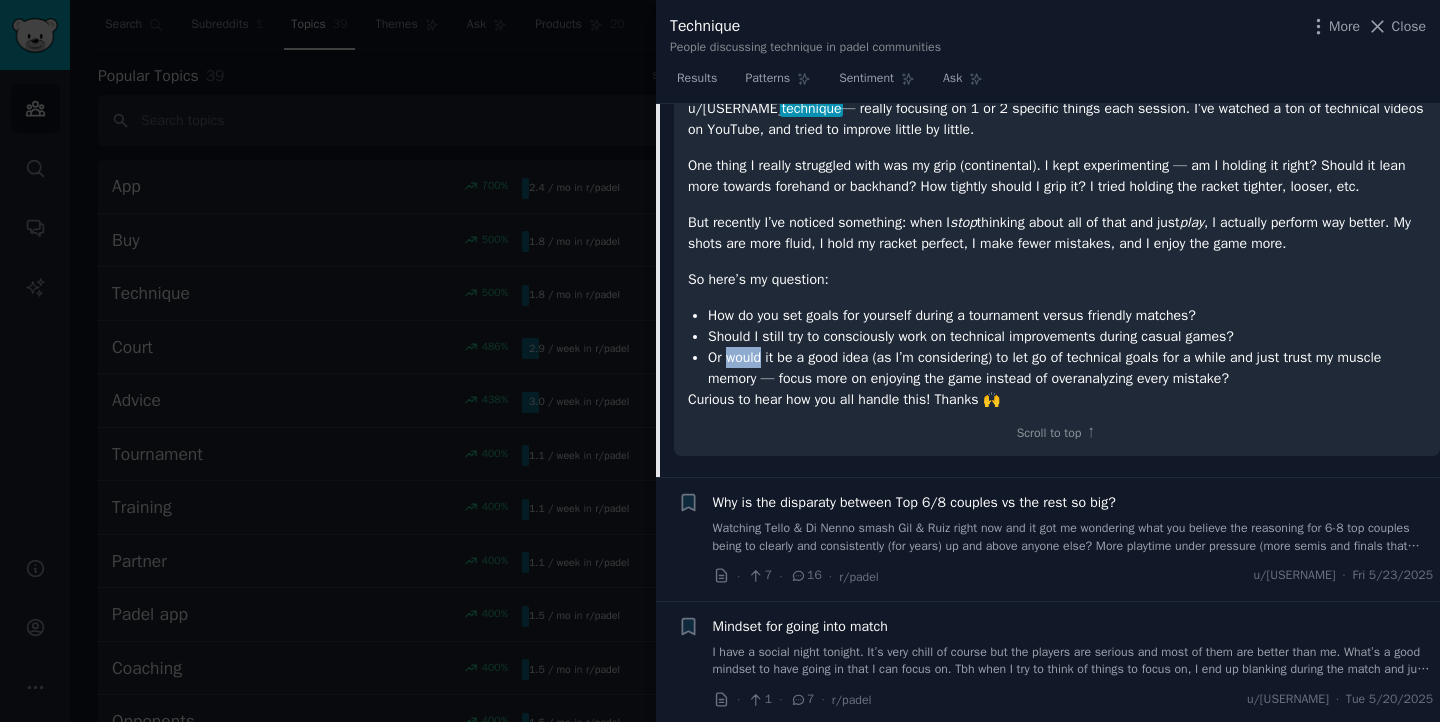 click on "Or would it be a good idea (as I’m considering) to let go of technical goals for a while and just trust my muscle memory — focus more on enjoying the game instead of overanalyzing every mistake?" at bounding box center (1067, 368) 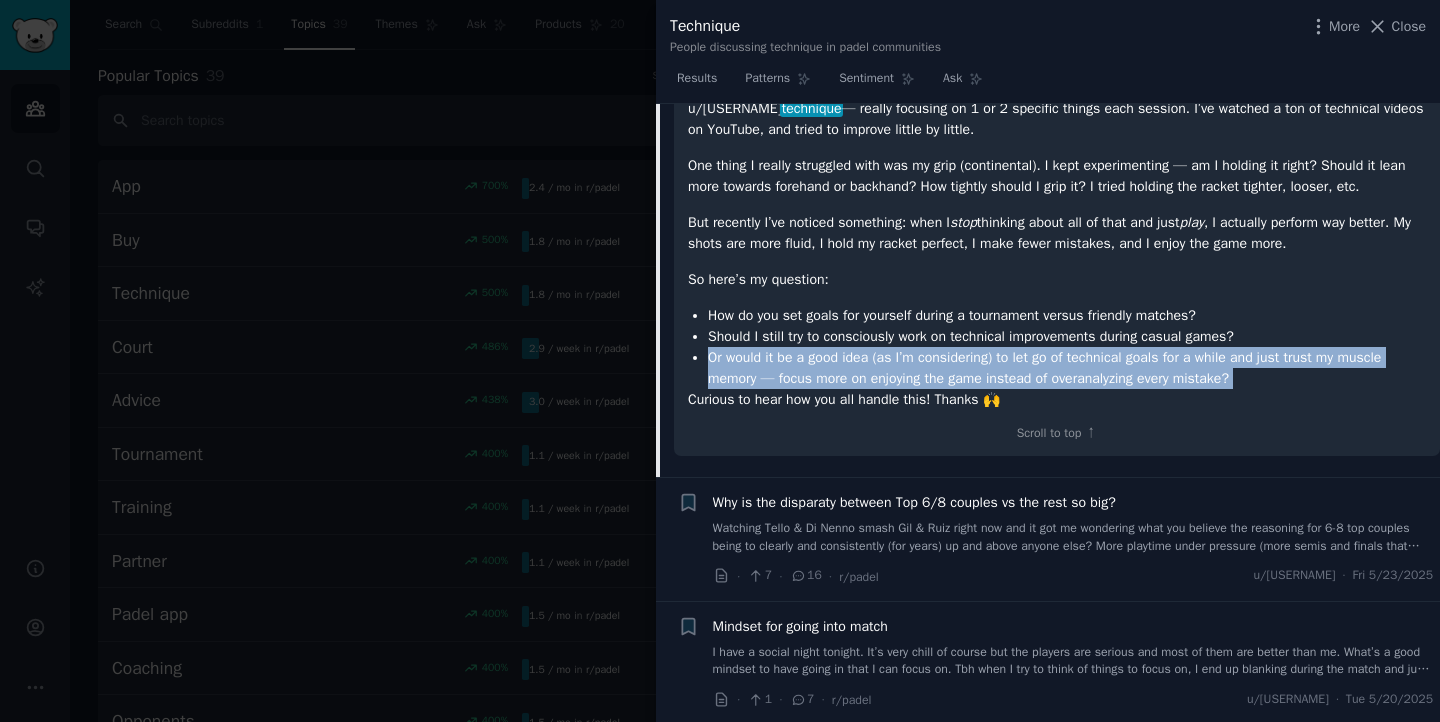 click on "Or would it be a good idea (as I’m considering) to let go of technical goals for a while and just trust my muscle memory — focus more on enjoying the game instead of overanalyzing every mistake?" at bounding box center (1067, 368) 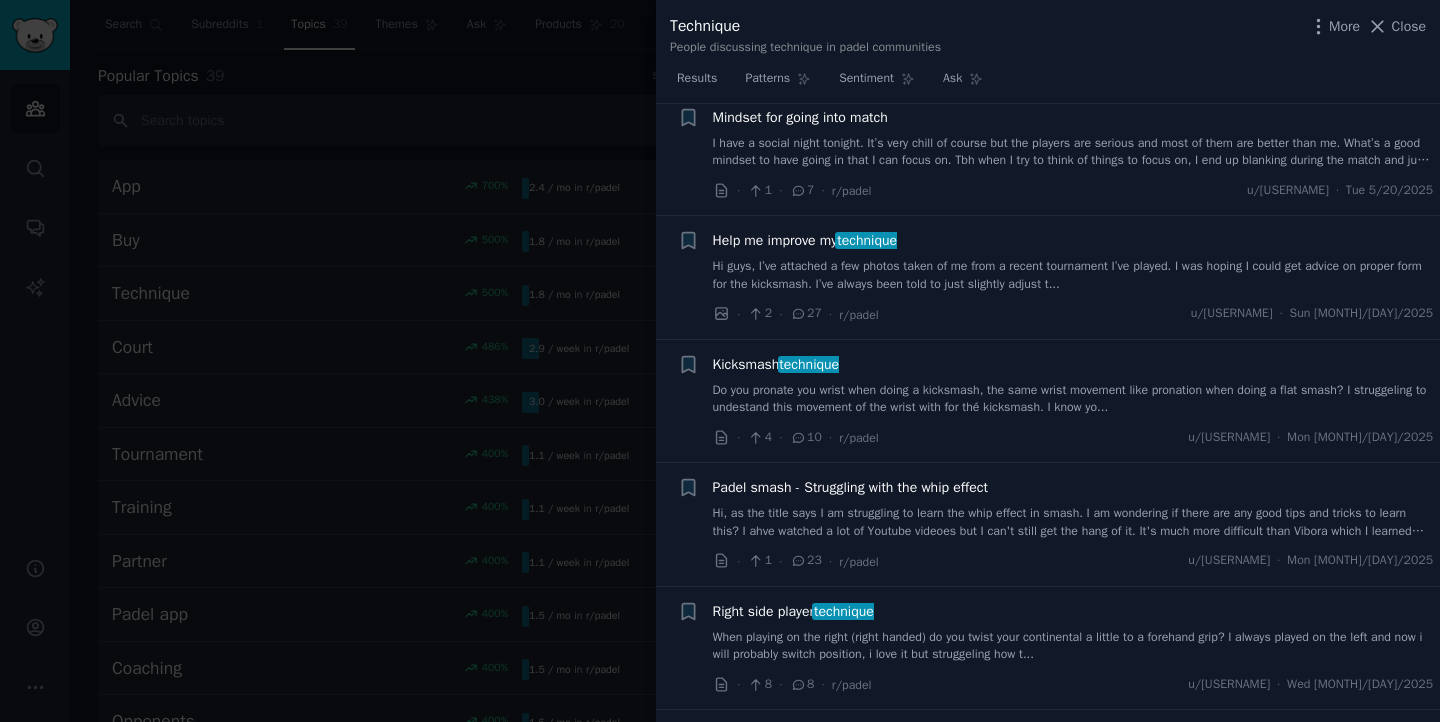 scroll, scrollTop: 1247, scrollLeft: 0, axis: vertical 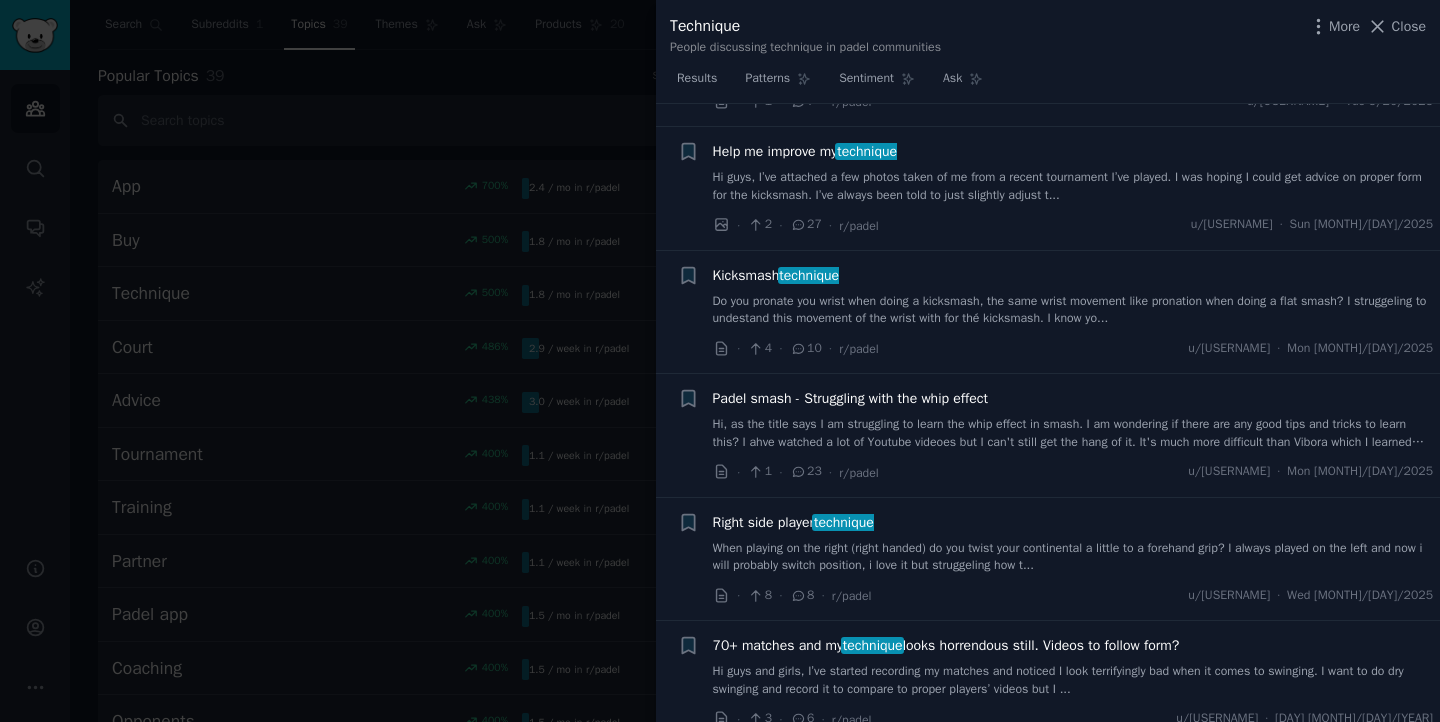 click on "Hi guys, I’ve attached a few photos taken of me from a recent tournament I’ve played.
I was hoping I could get advice on proper form for the kicksmash. I’ve always been told to just slightly adjust t..." at bounding box center [1073, 186] 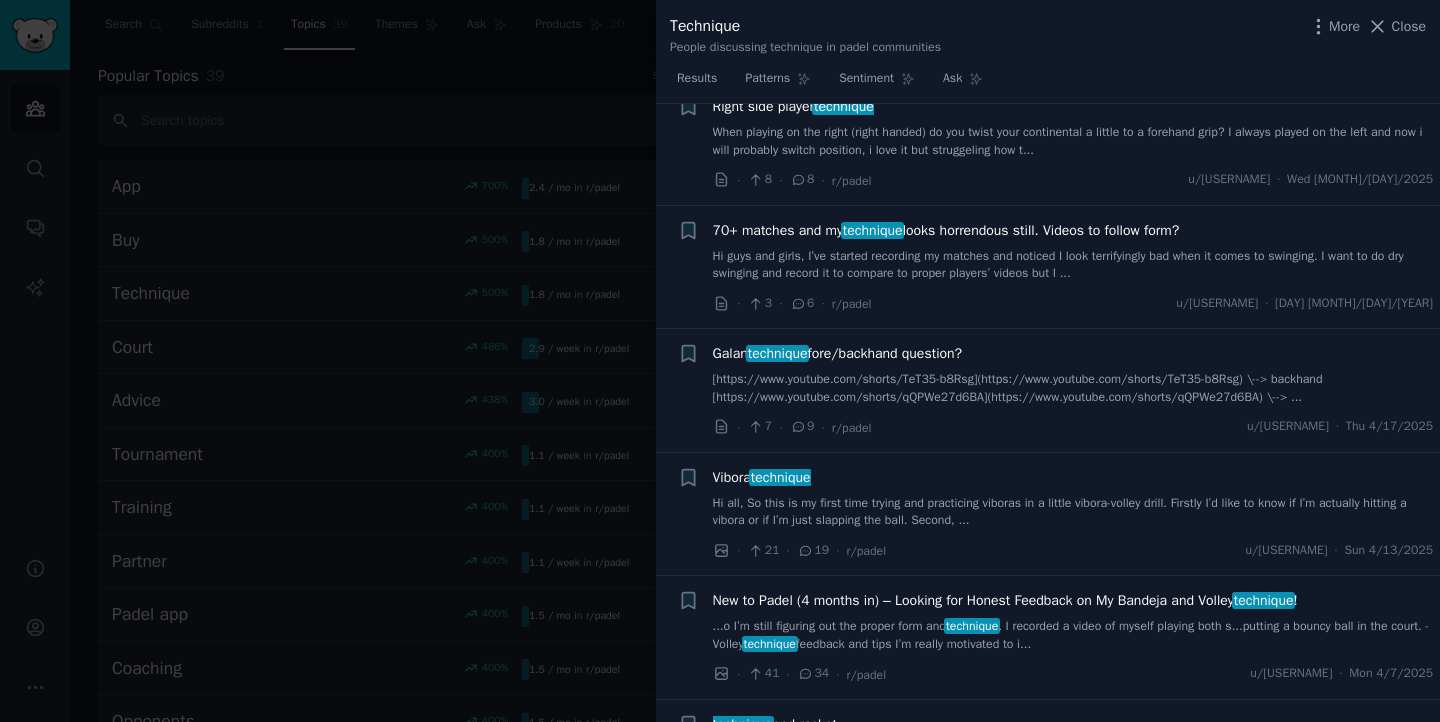 scroll, scrollTop: 1906, scrollLeft: 0, axis: vertical 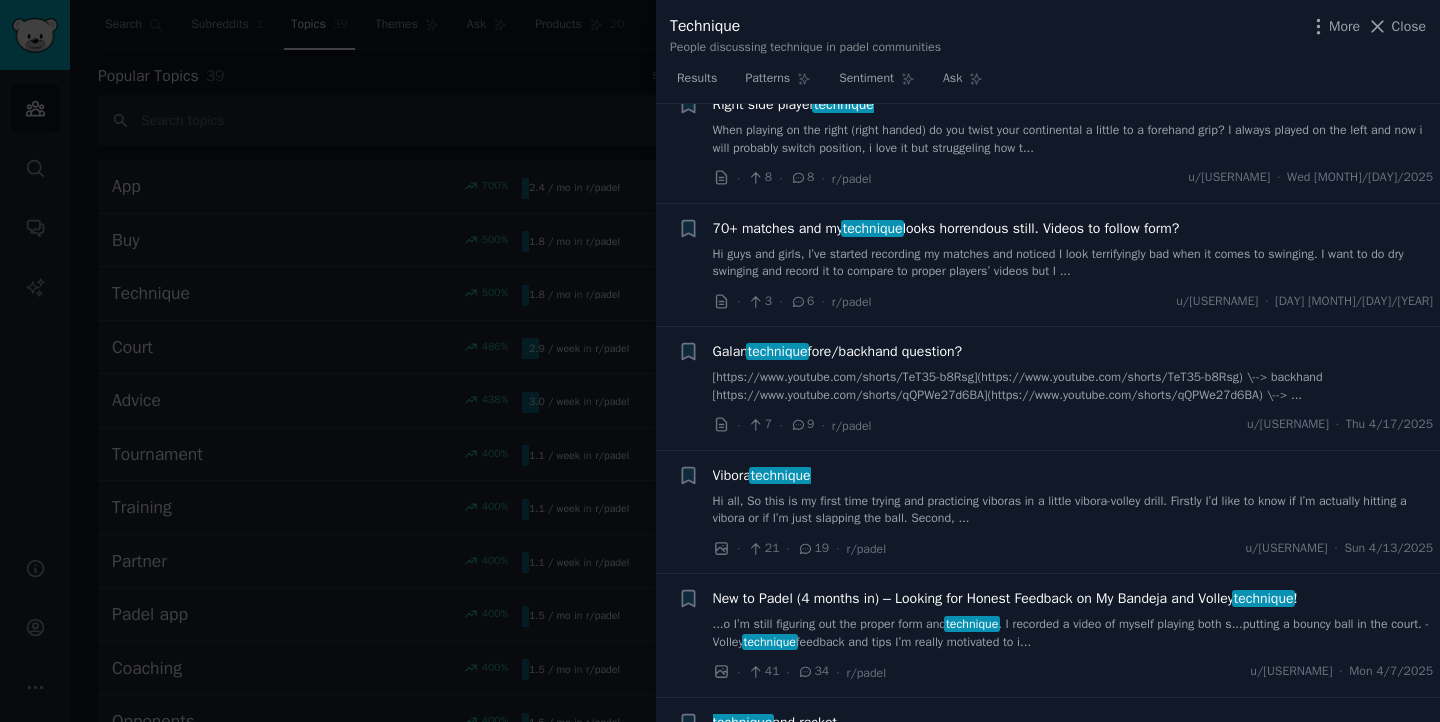 click at bounding box center [720, 361] 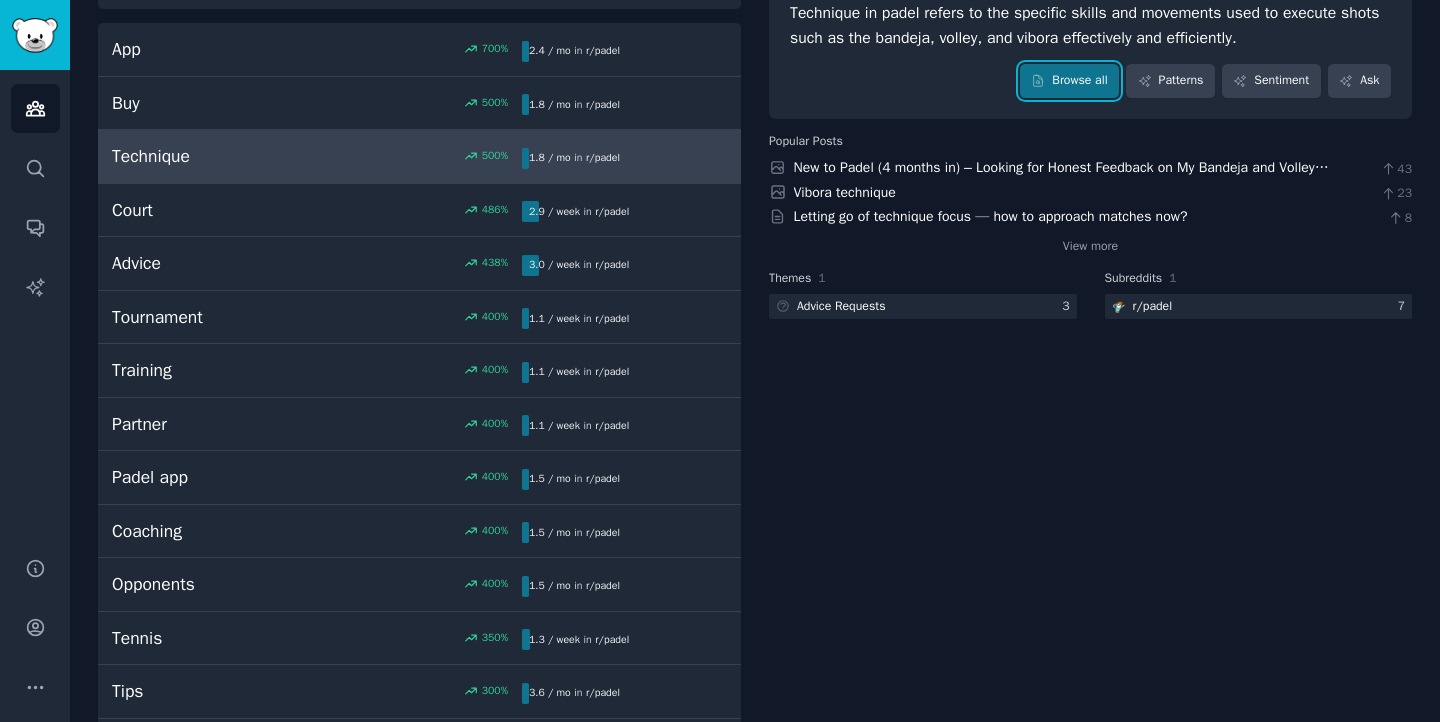scroll, scrollTop: 247, scrollLeft: 0, axis: vertical 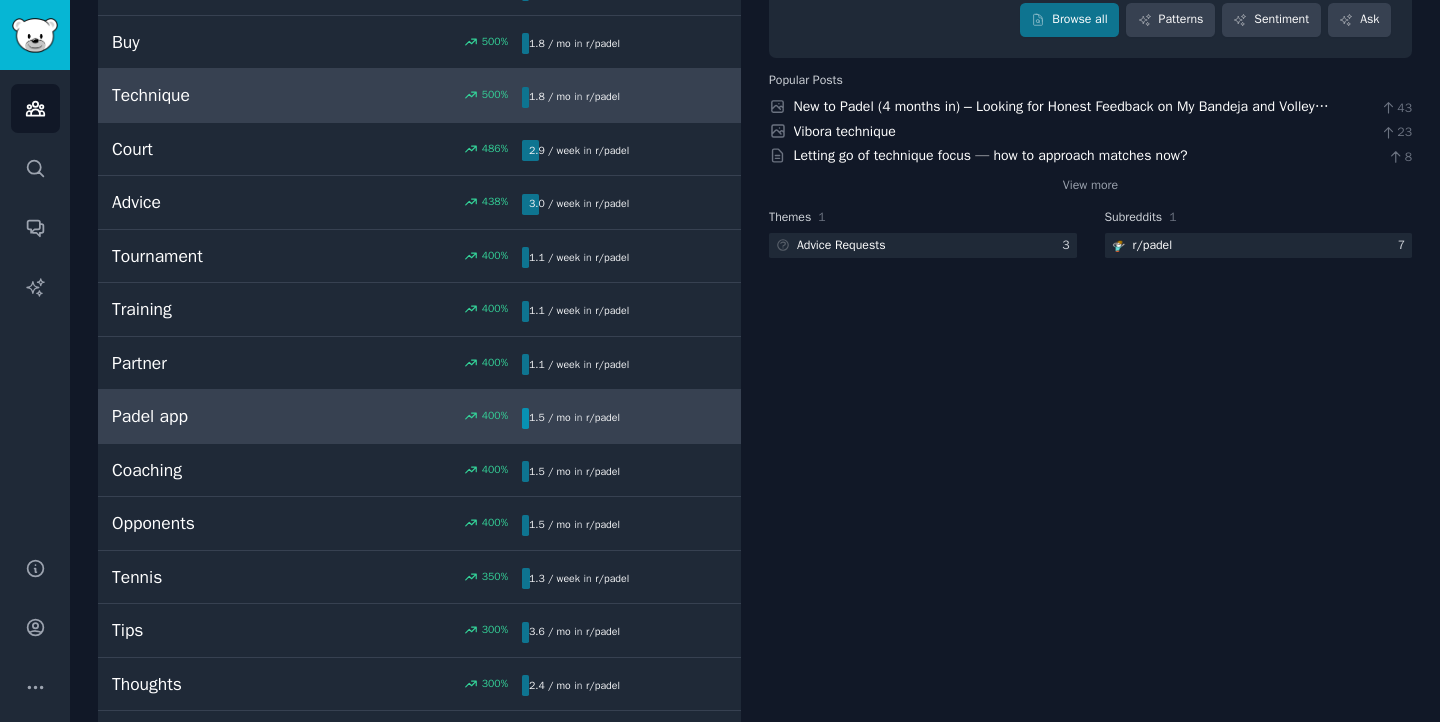 click on "Padel app 400 % 1.5 / mo  in    r/ padel" at bounding box center (419, 416) 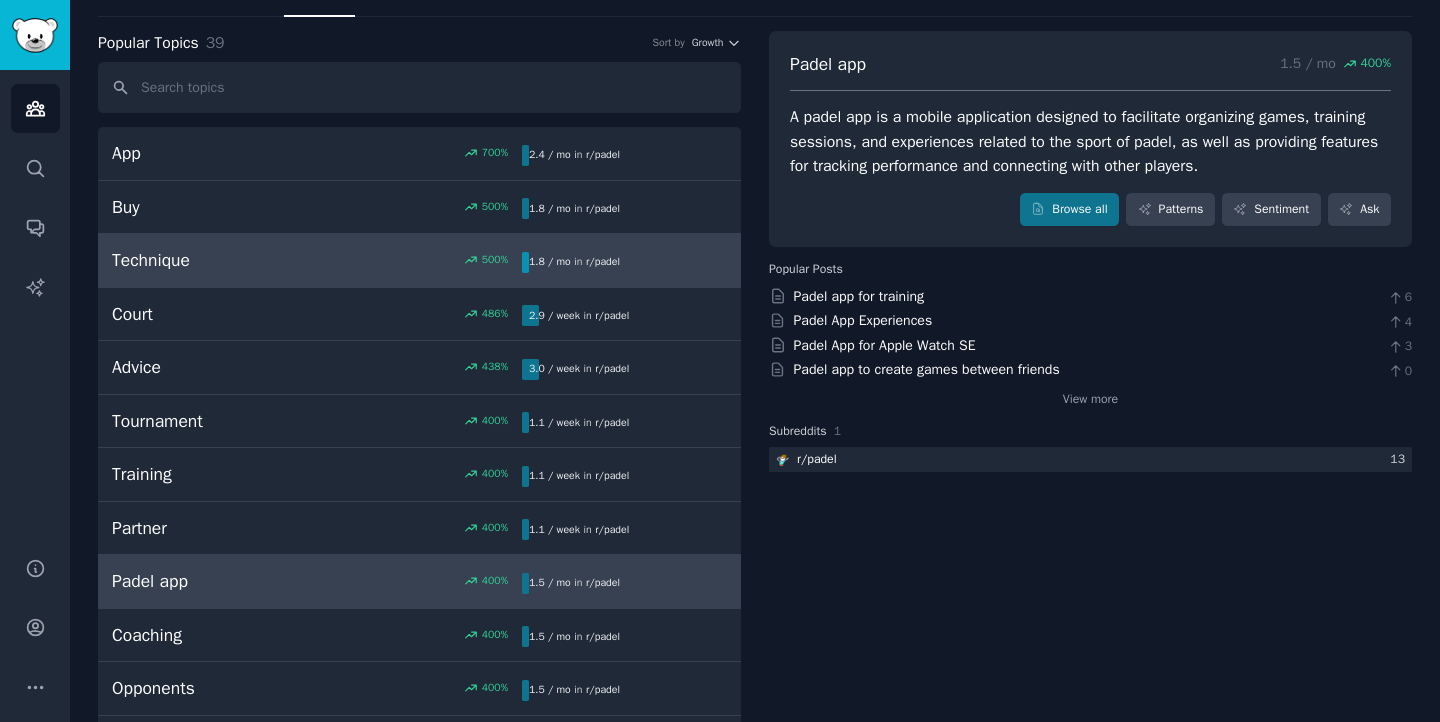 scroll, scrollTop: 83, scrollLeft: 0, axis: vertical 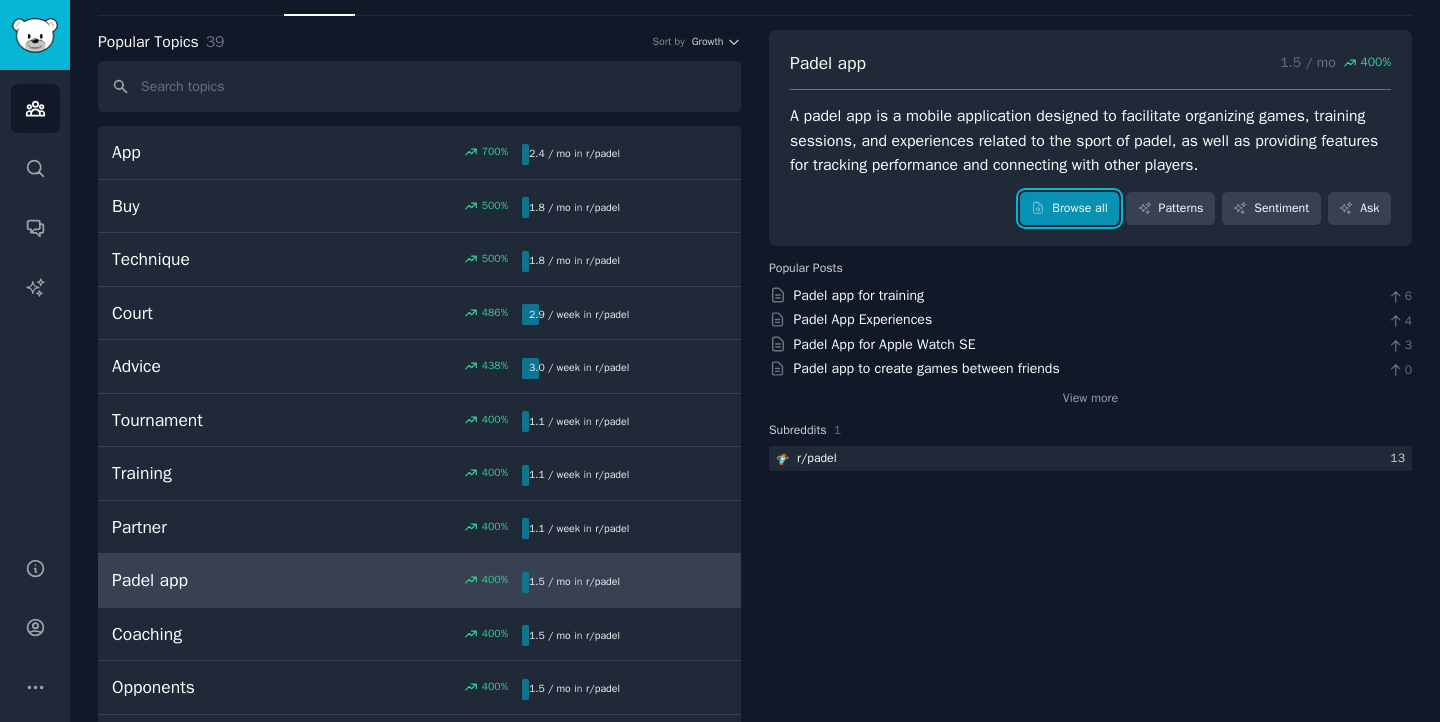 click on "Browse all" at bounding box center [1069, 209] 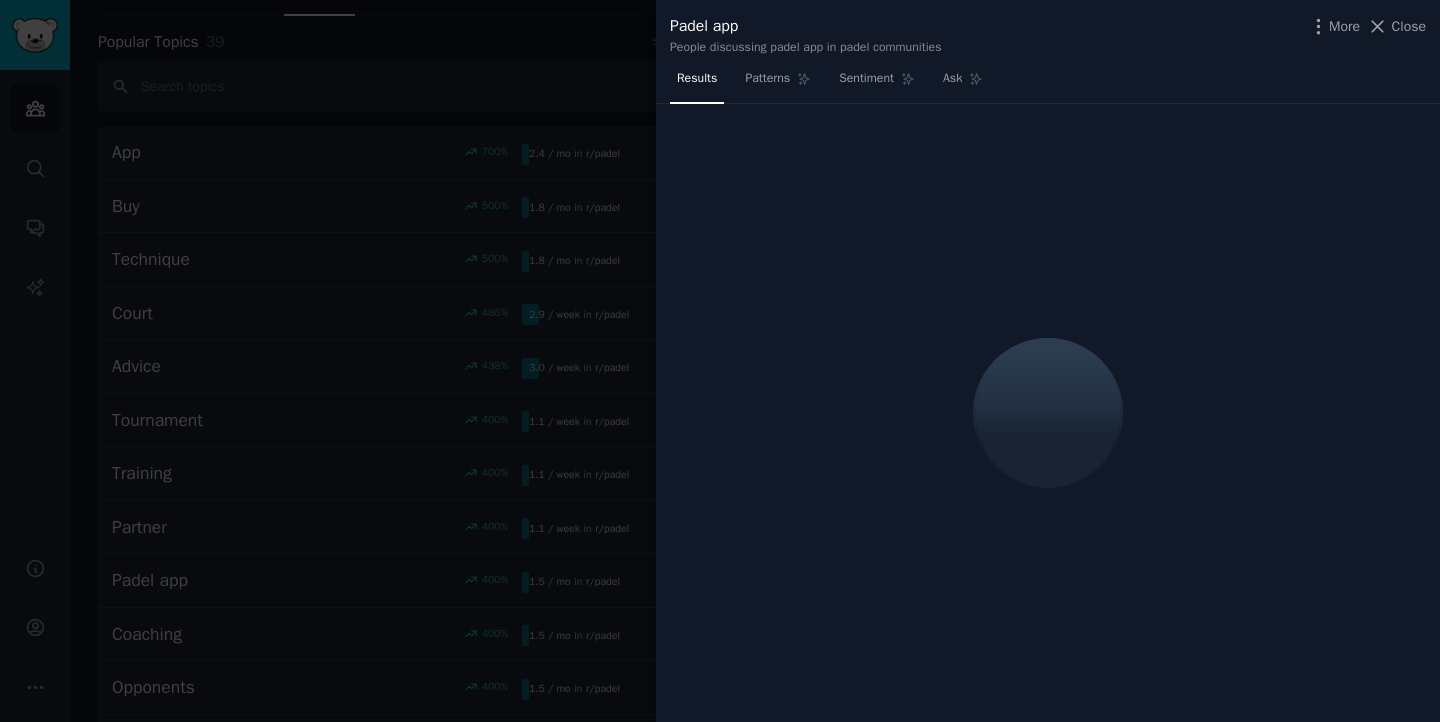 click at bounding box center [720, 361] 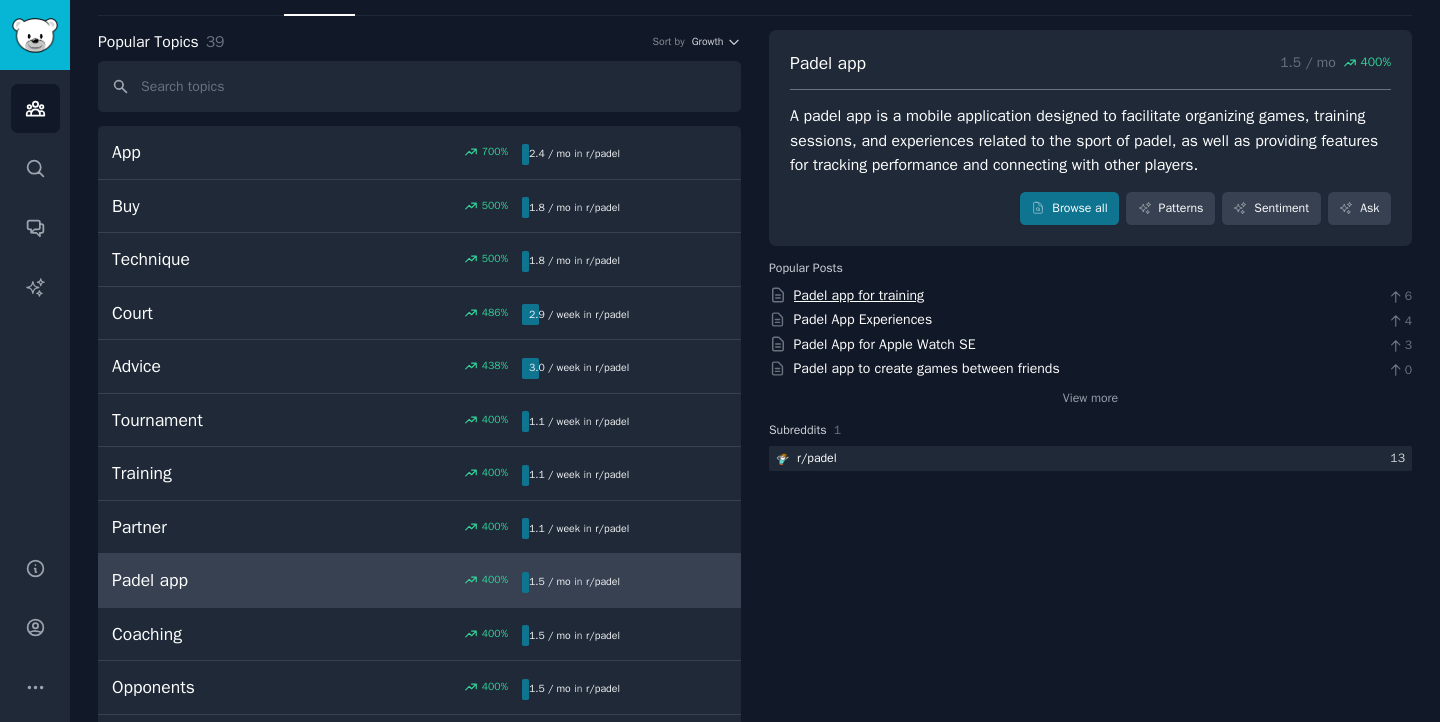 click on "Padel app for training" at bounding box center [859, 295] 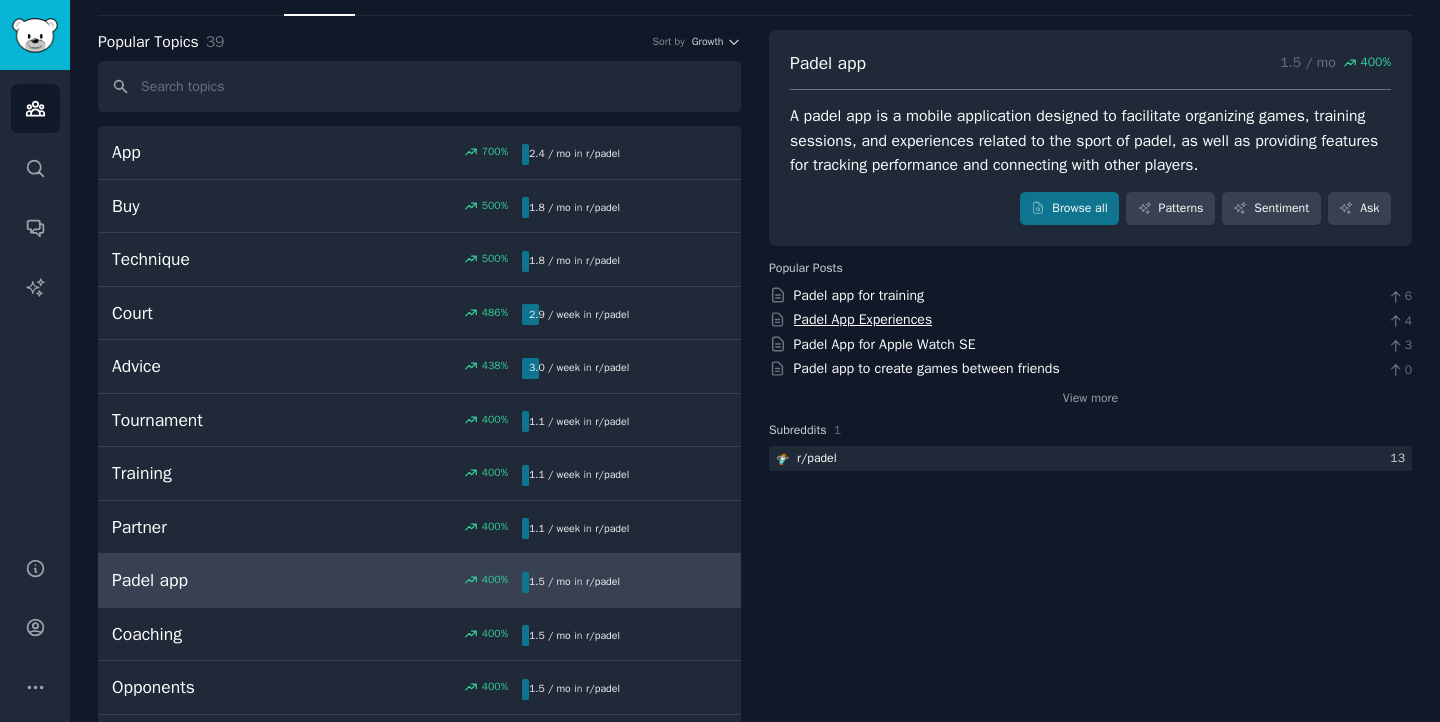 click on "Padel App Experiences" at bounding box center (863, 319) 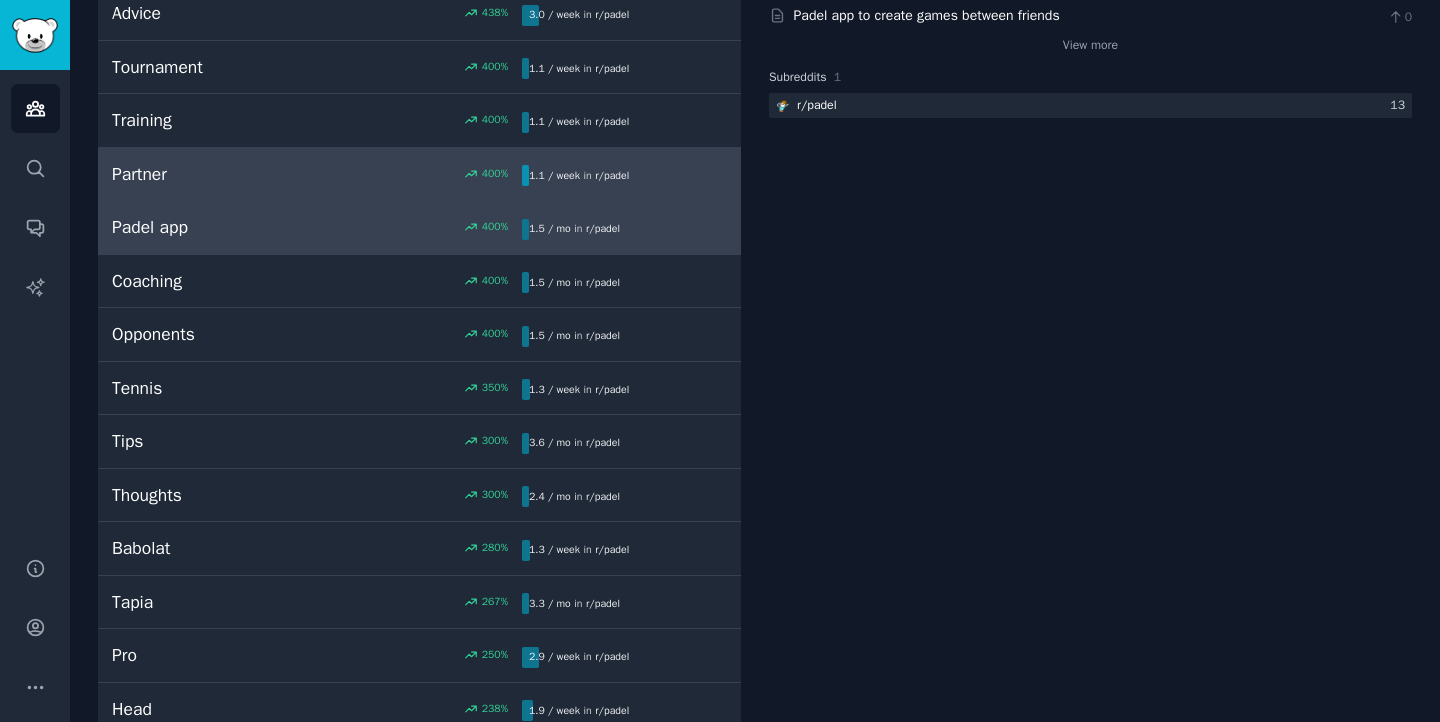 scroll, scrollTop: 472, scrollLeft: 0, axis: vertical 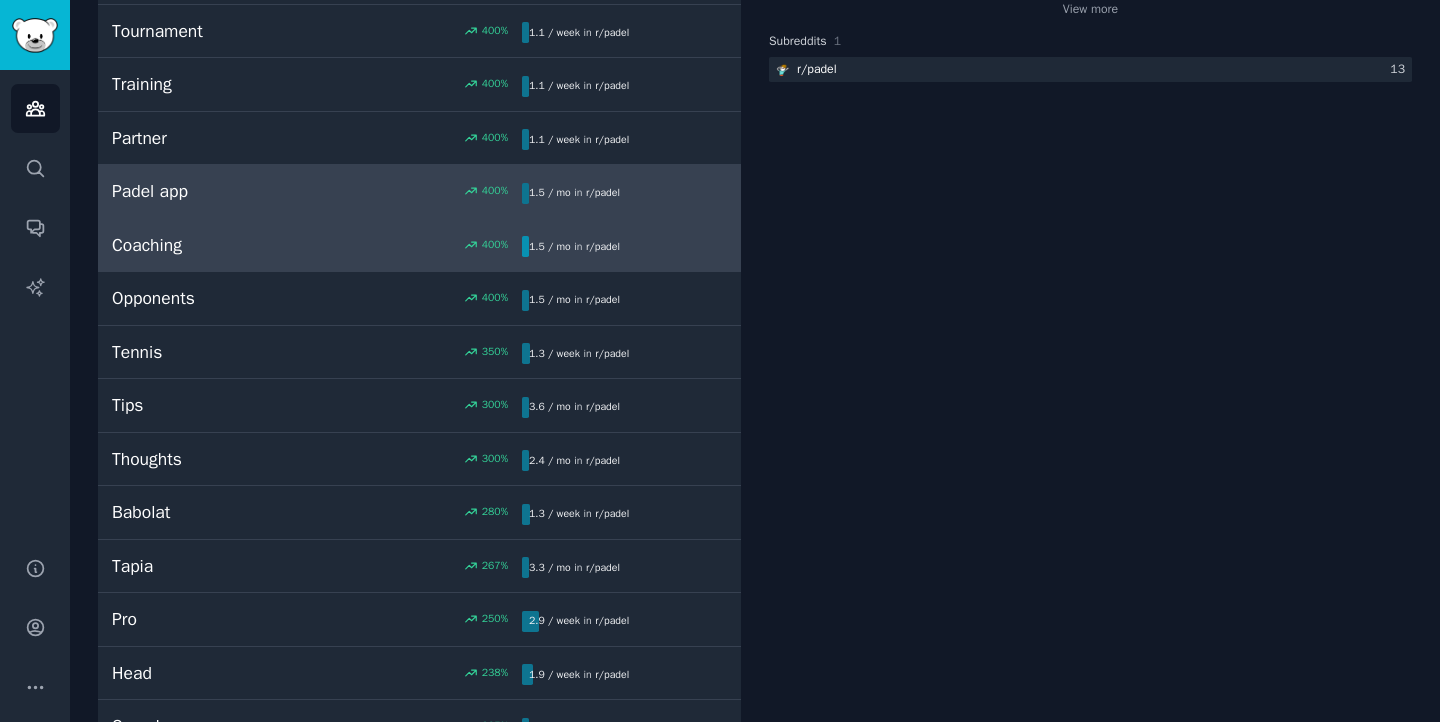 click on "400 %" at bounding box center (419, 245) 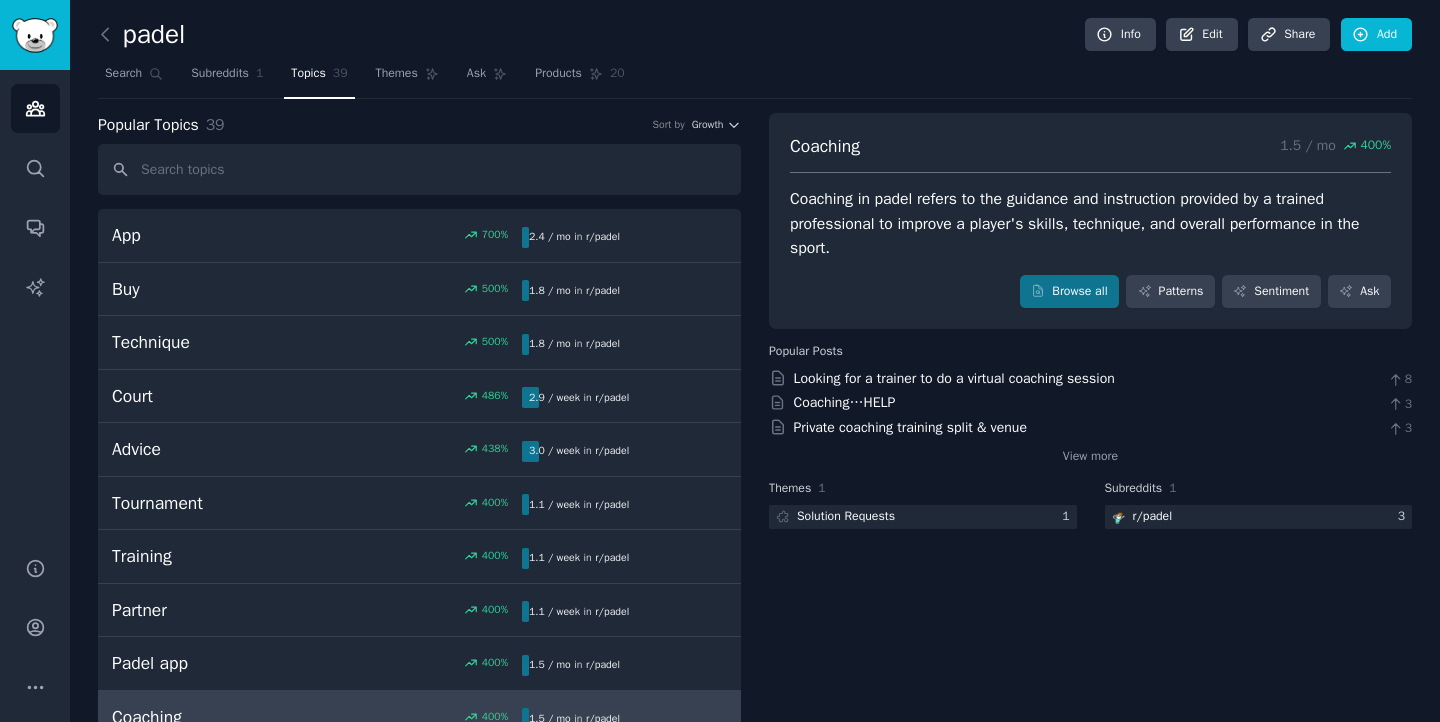 scroll, scrollTop: 4, scrollLeft: 0, axis: vertical 